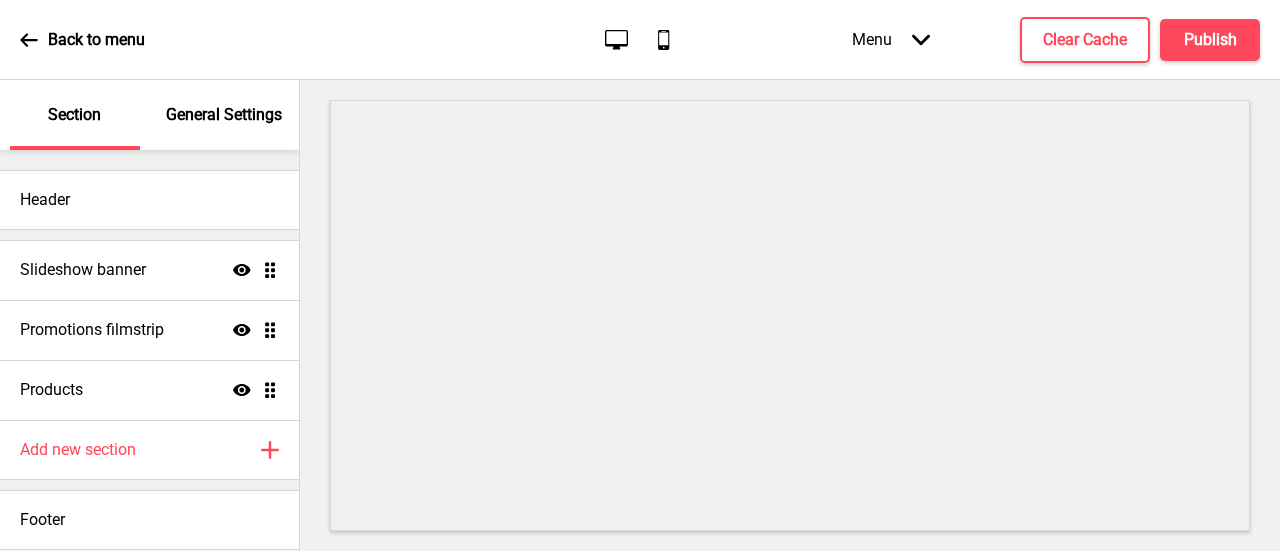 scroll, scrollTop: 0, scrollLeft: 0, axis: both 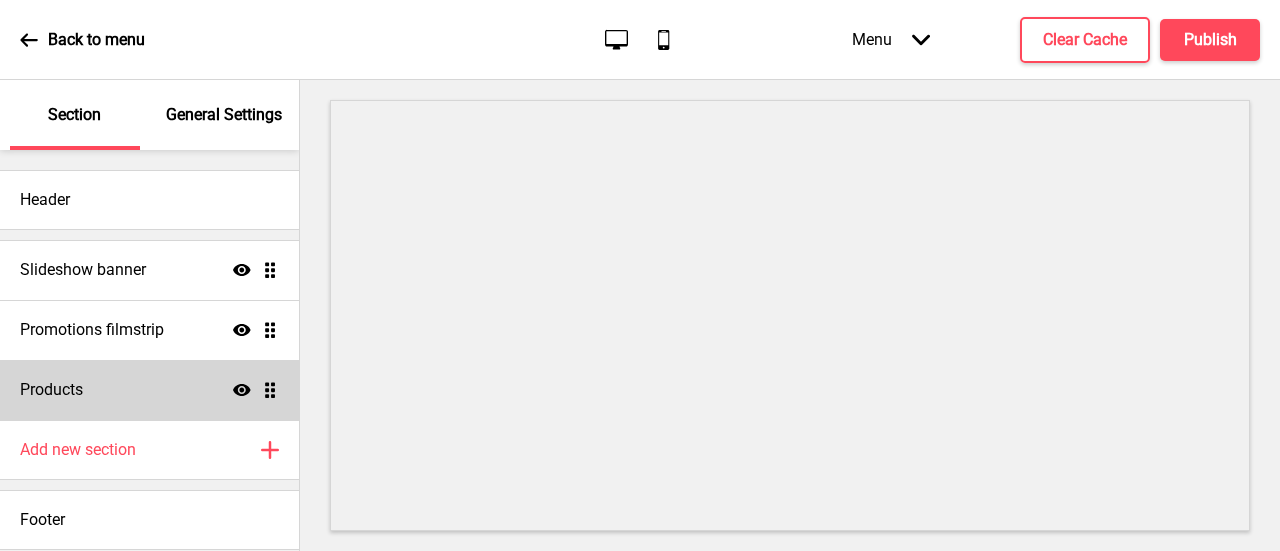 click on "Products Show Drag" at bounding box center [149, 390] 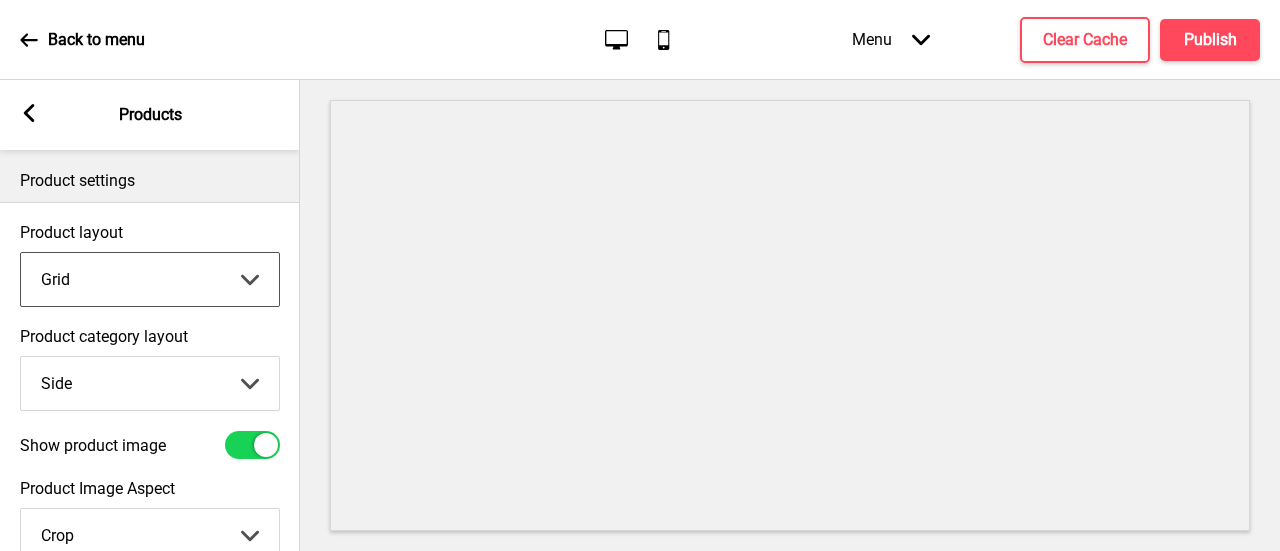 click on "Grid List" at bounding box center [150, 279] 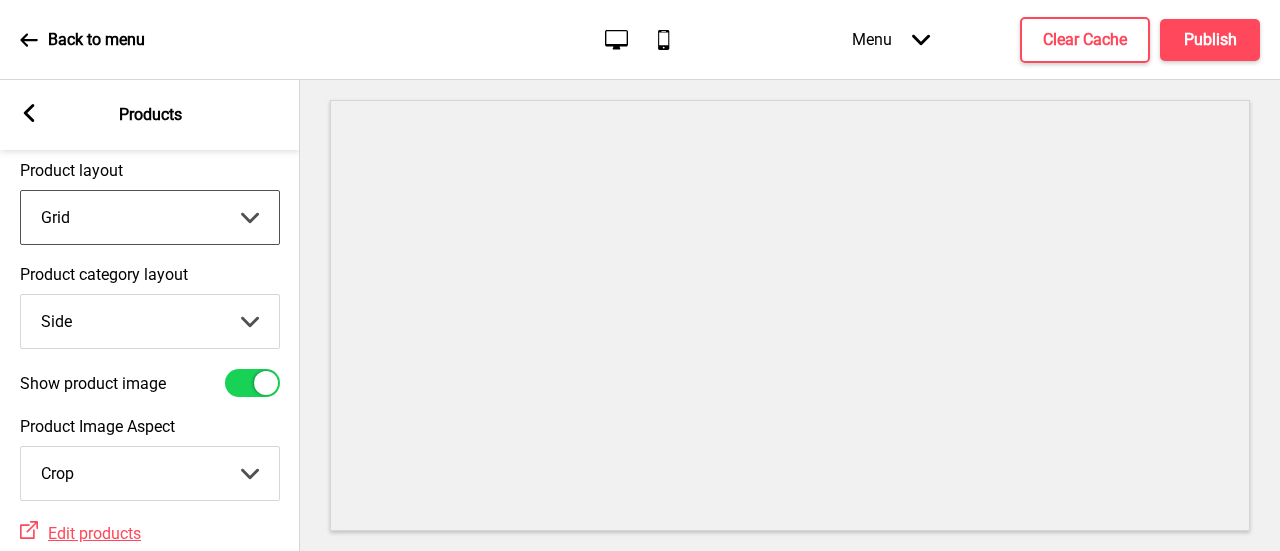 scroll, scrollTop: 0, scrollLeft: 0, axis: both 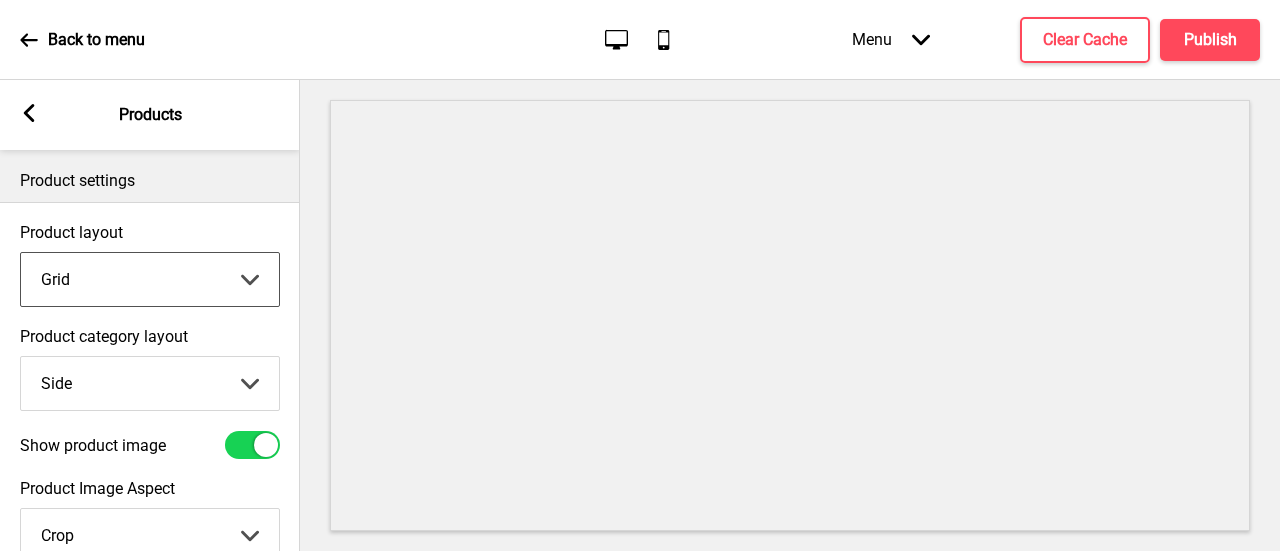 click 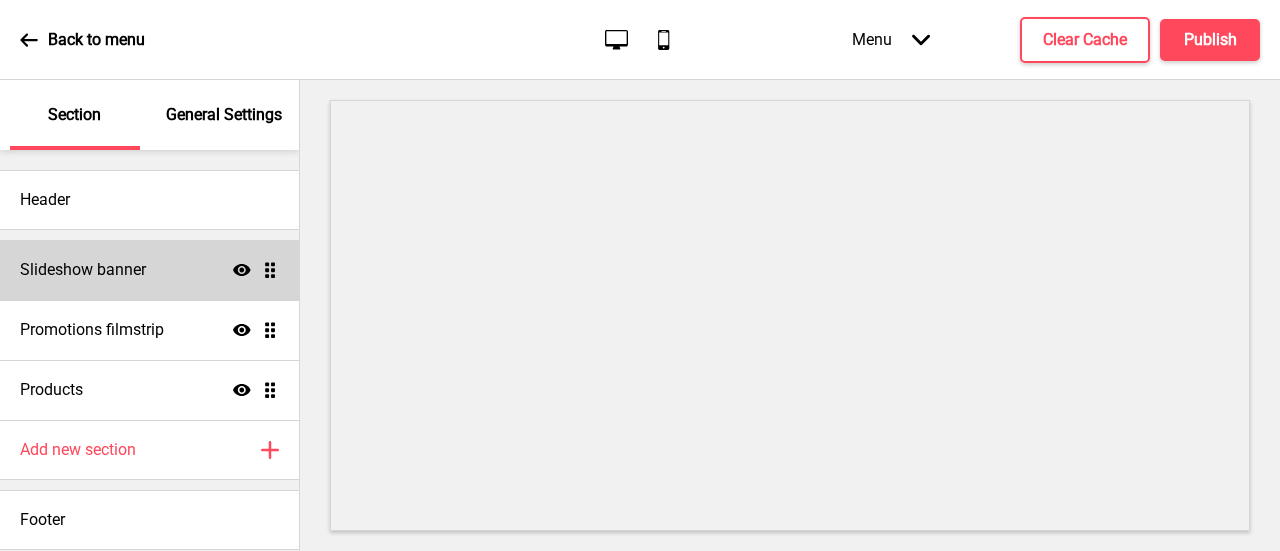 click on "Slideshow banner" at bounding box center (83, 270) 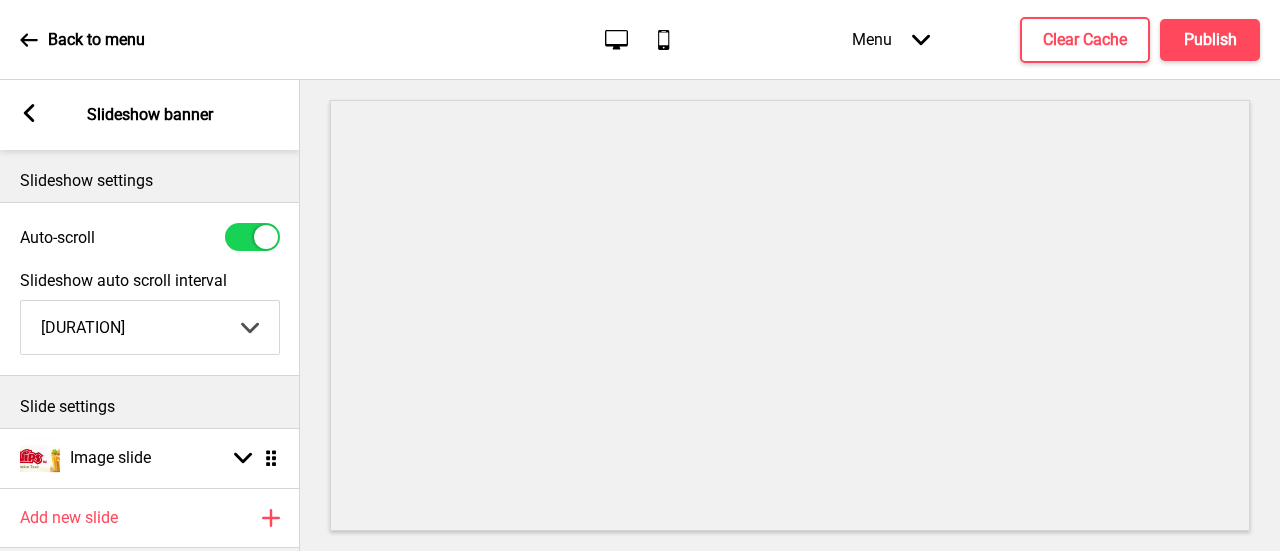 scroll, scrollTop: 100, scrollLeft: 0, axis: vertical 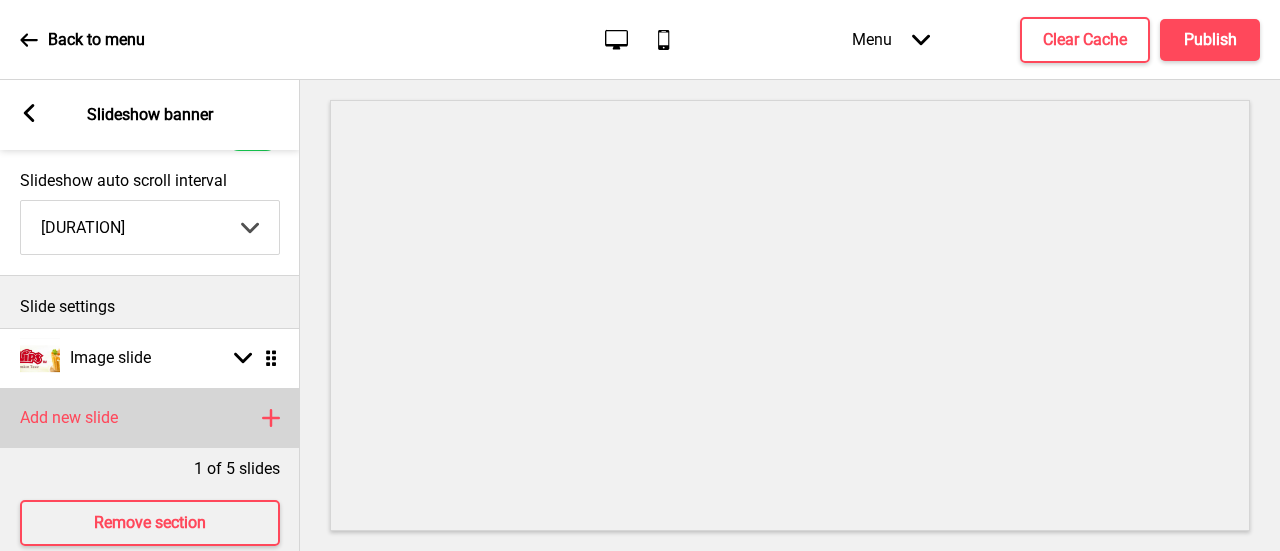 click on "Add new slide Plus" at bounding box center [150, 418] 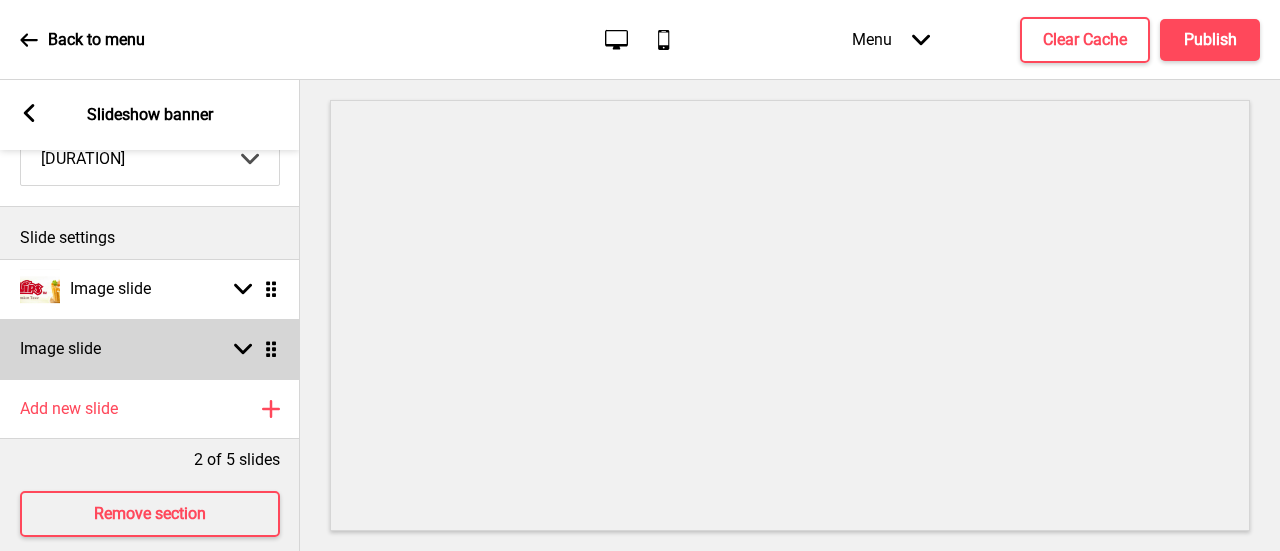 scroll, scrollTop: 200, scrollLeft: 0, axis: vertical 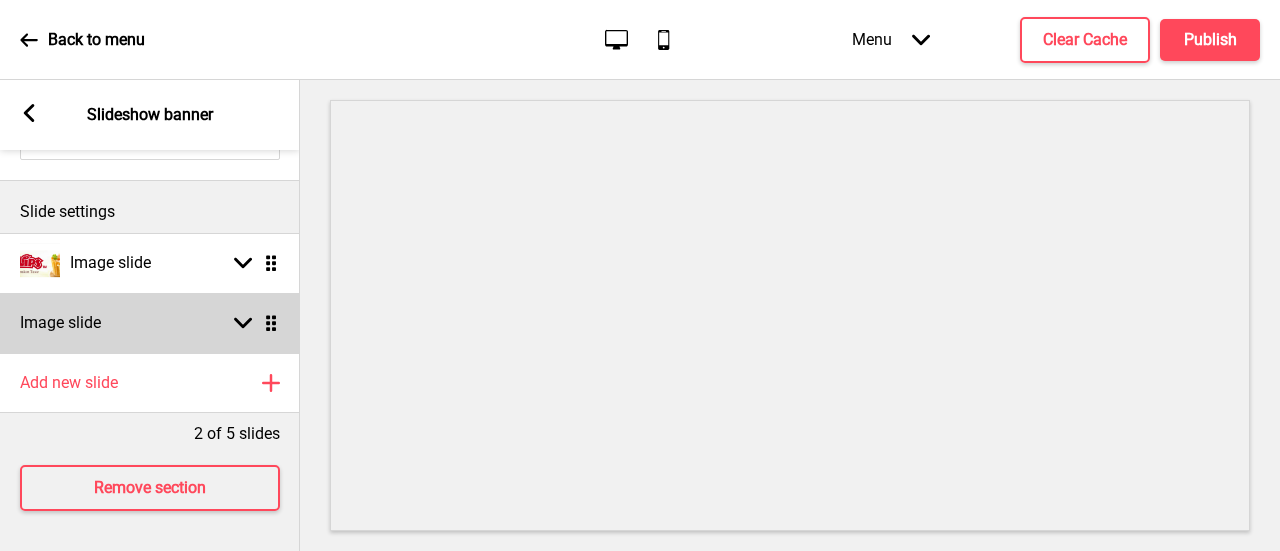 click on "Image slide Arrow down Drag" at bounding box center (150, 323) 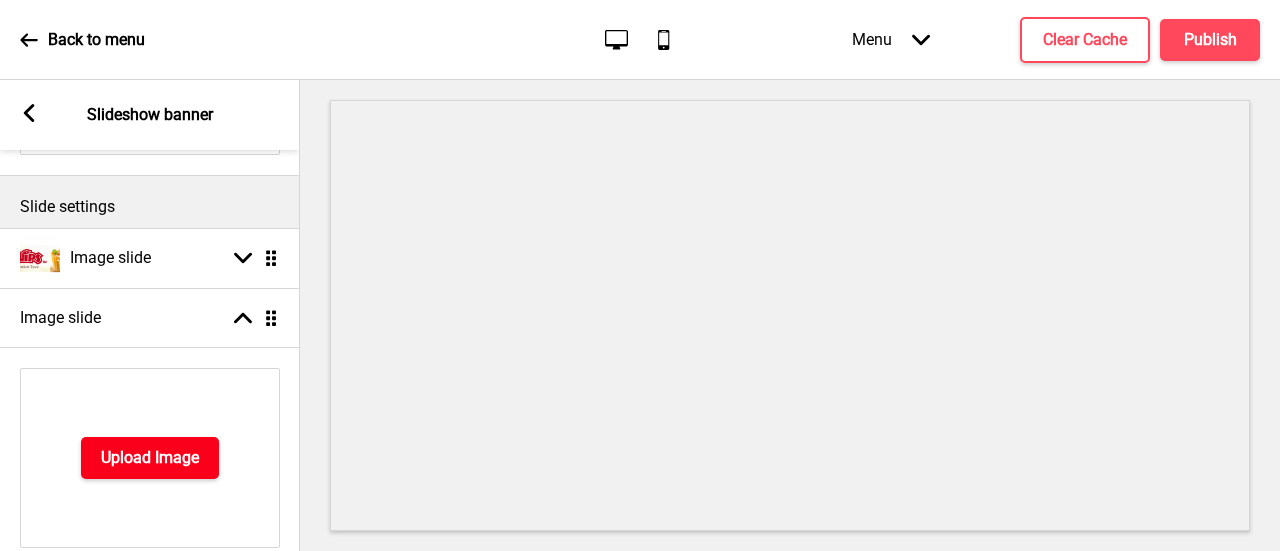 click on "Upload Image" at bounding box center (150, 458) 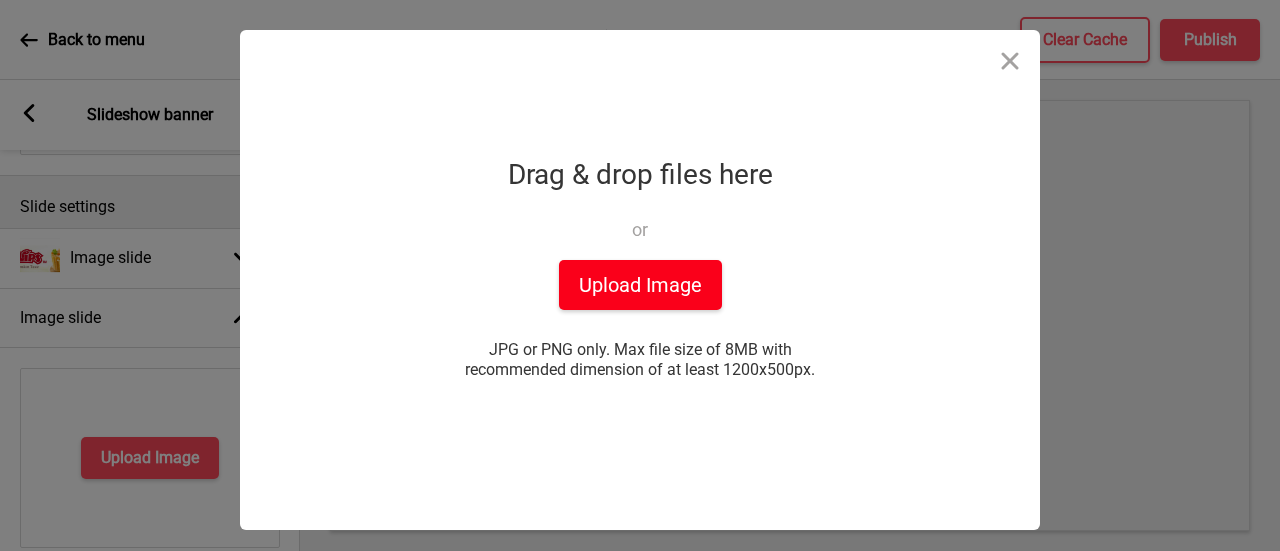 click on "Upload Image" at bounding box center (640, 285) 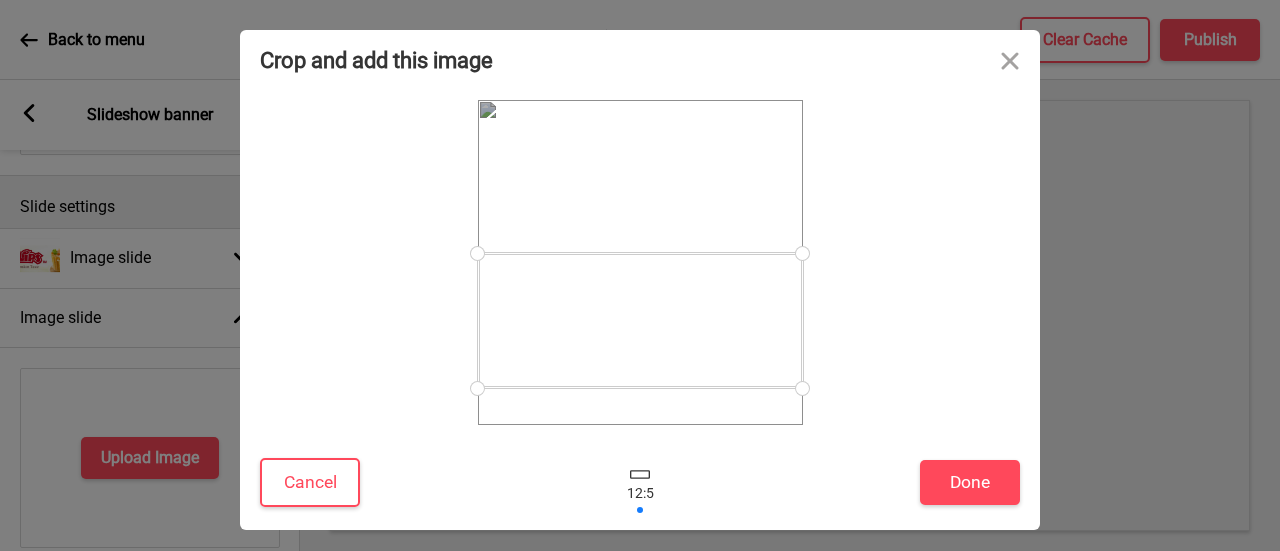 drag, startPoint x: 660, startPoint y: 299, endPoint x: 668, endPoint y: 357, distance: 58.549126 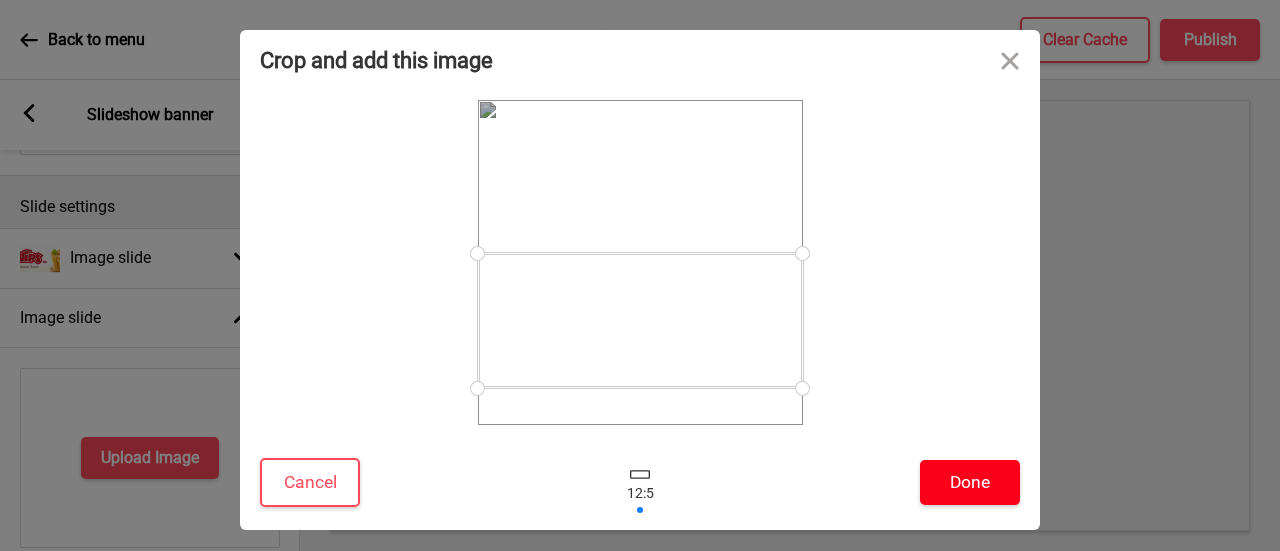 click on "Done" at bounding box center (970, 482) 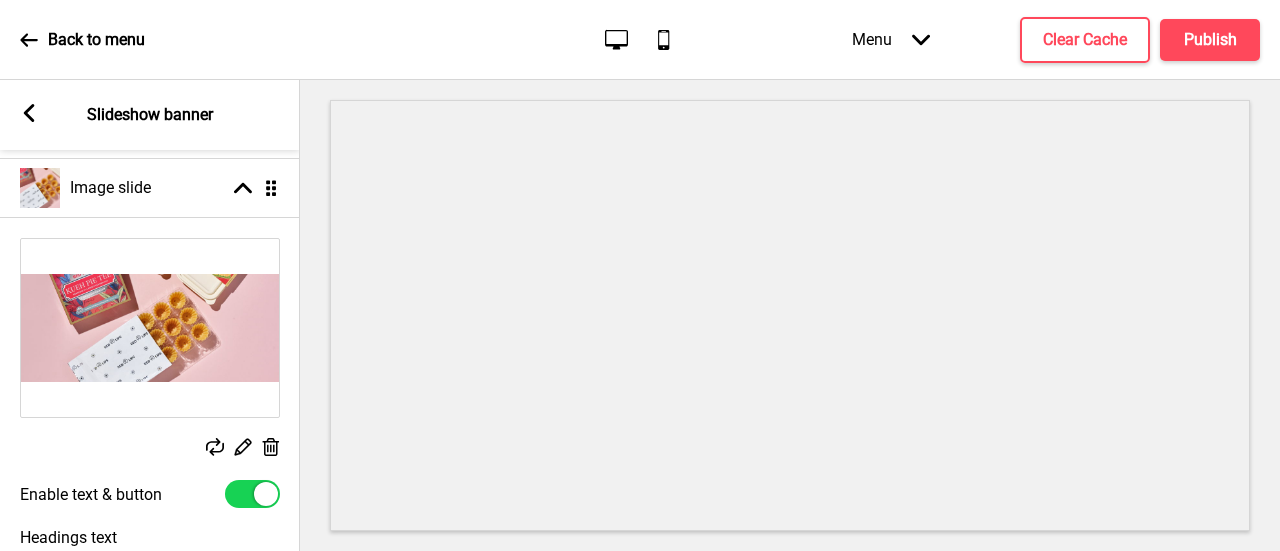scroll, scrollTop: 300, scrollLeft: 0, axis: vertical 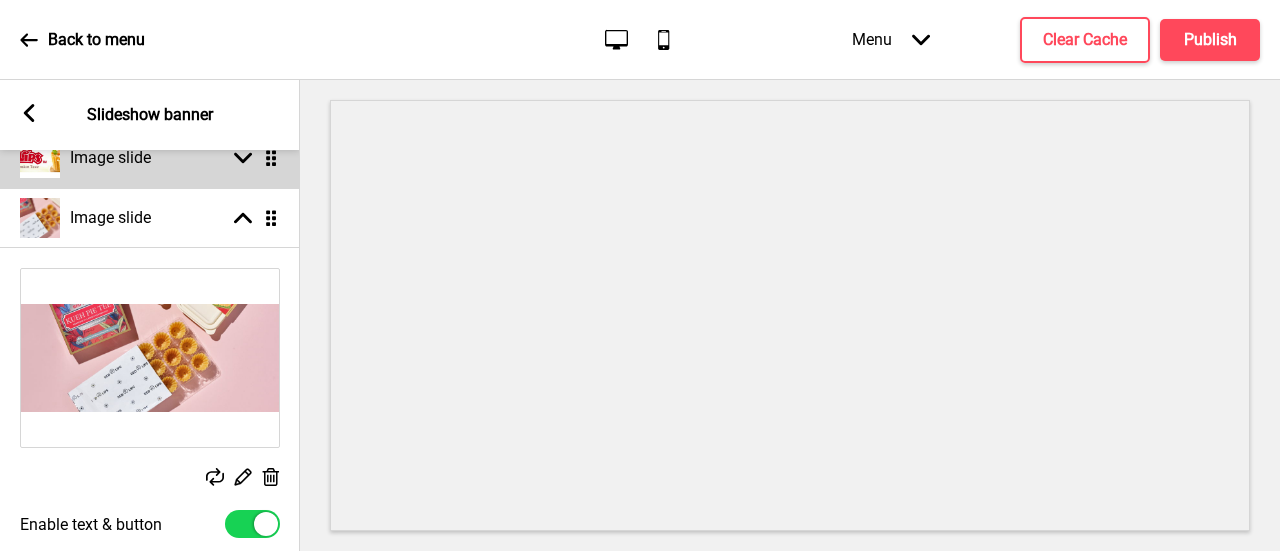 click 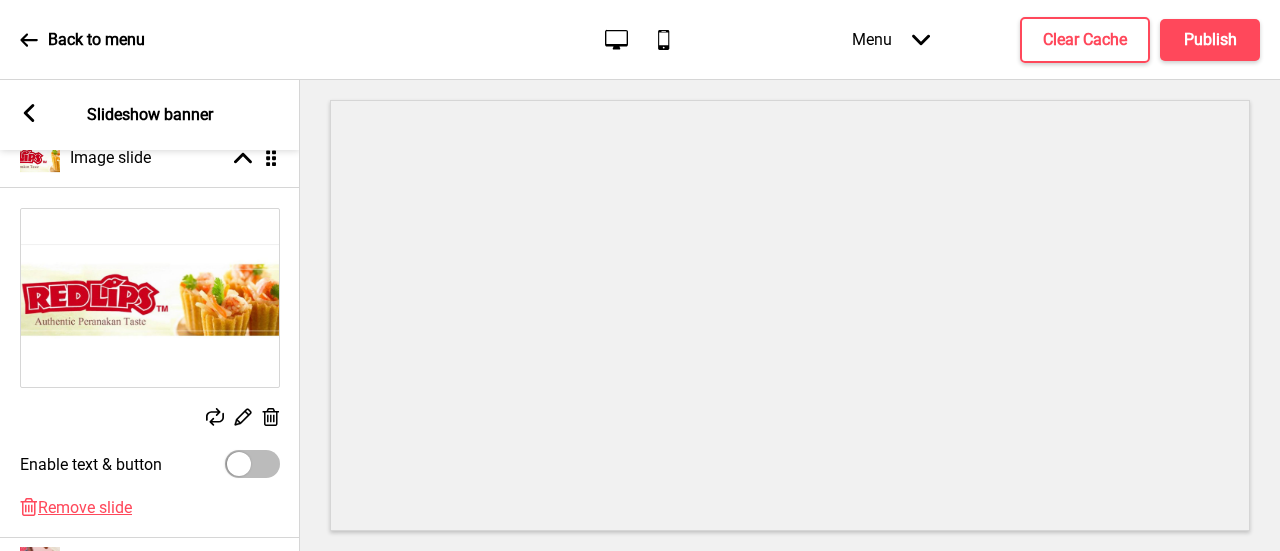 click 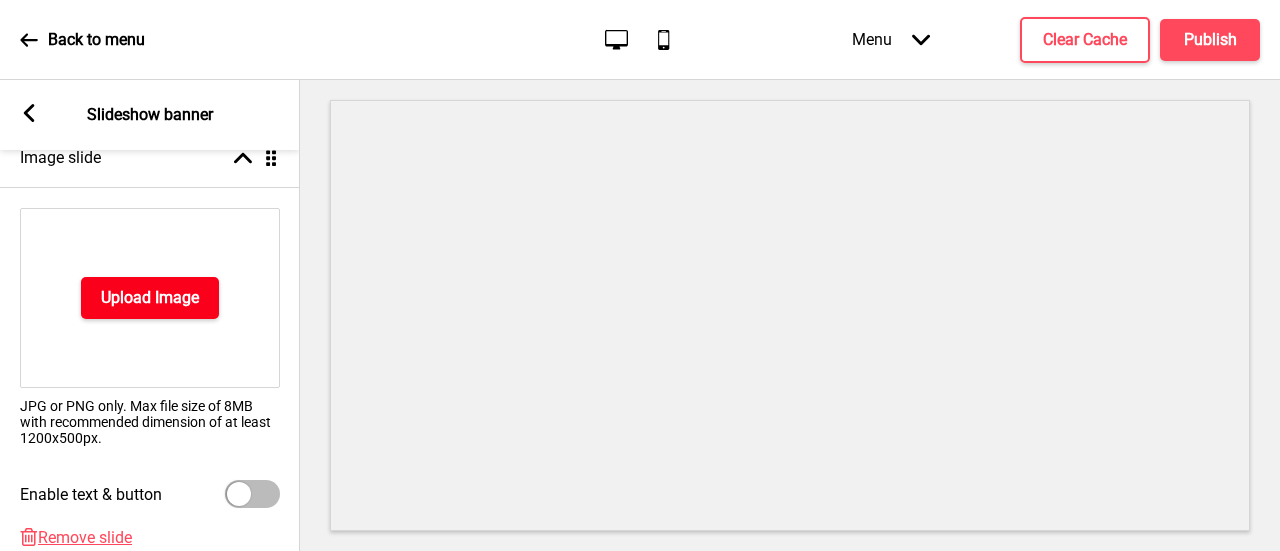 click on "Upload Image" at bounding box center [150, 298] 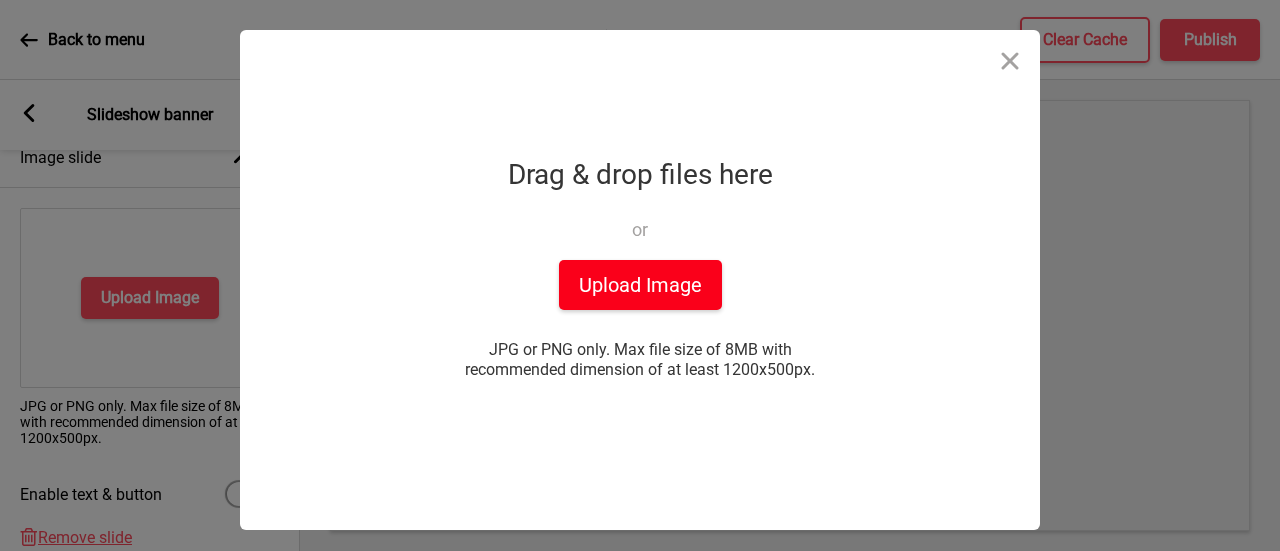 click on "Upload Image" at bounding box center (640, 285) 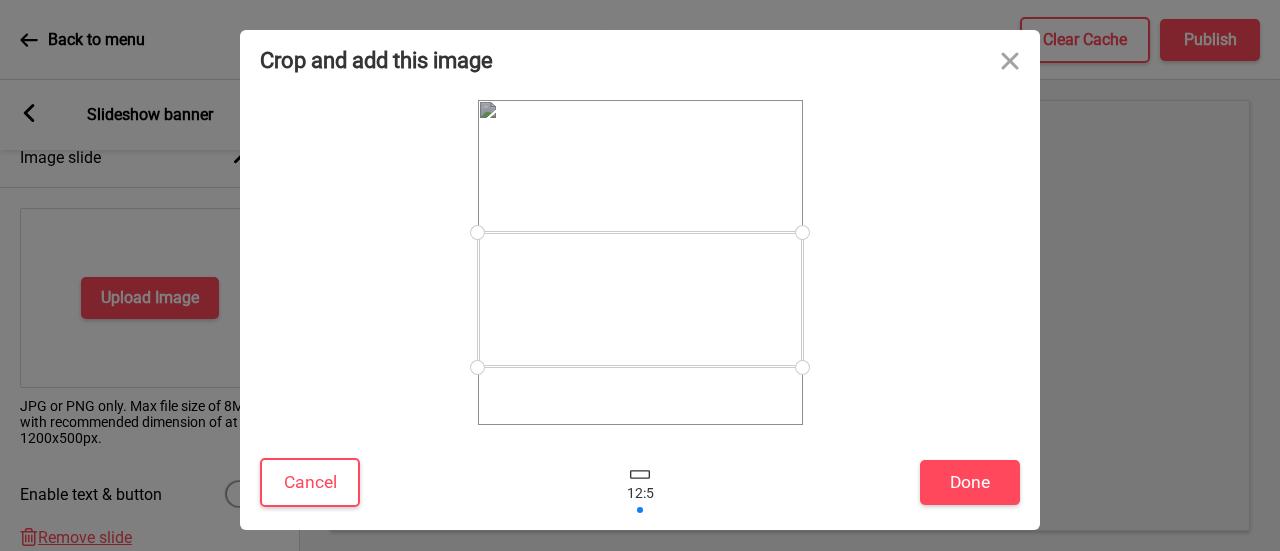 drag, startPoint x: 654, startPoint y: 264, endPoint x: 665, endPoint y: 301, distance: 38.600517 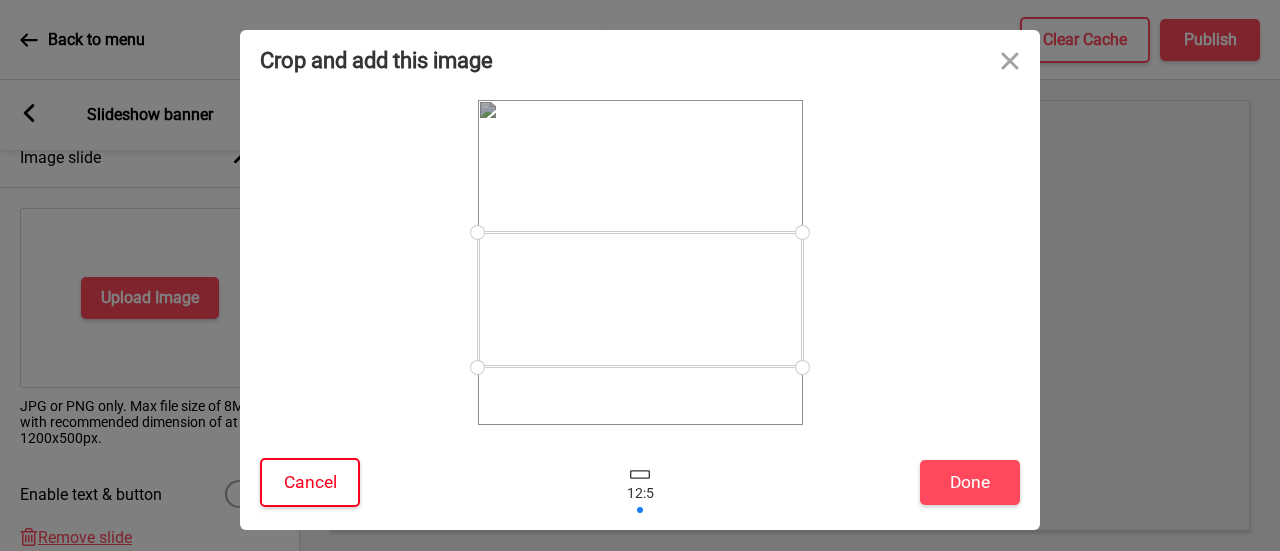 click on "Cancel" at bounding box center [310, 482] 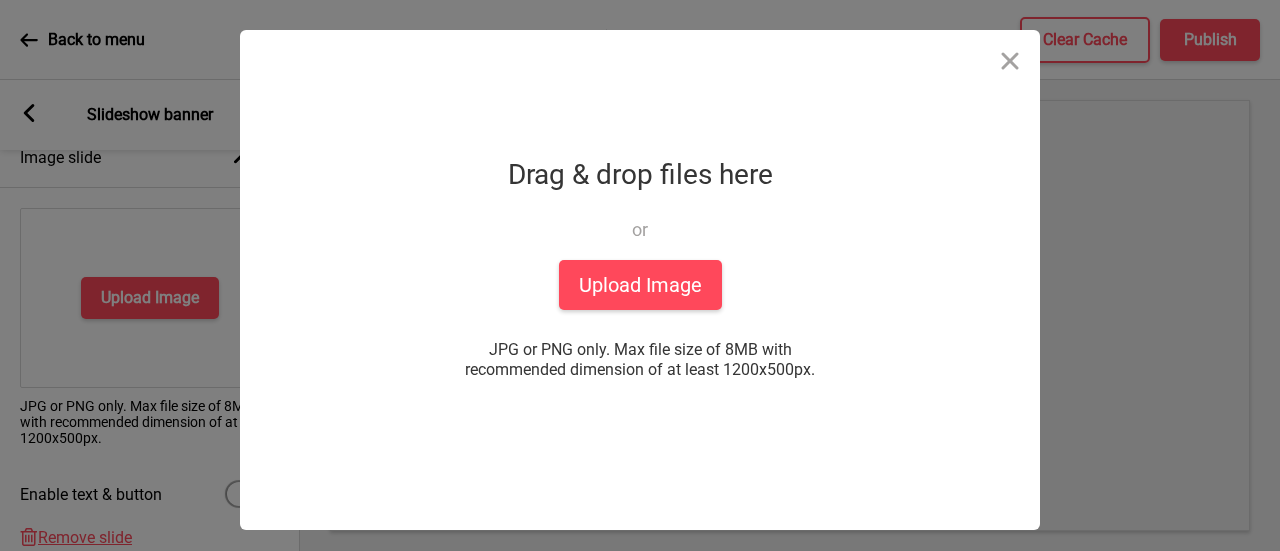 click on "Upload Image
JPG or PNG only. Max file size of 8MB with recommended dimension of at least 1200x500px.
or choose from" at bounding box center (640, 280) 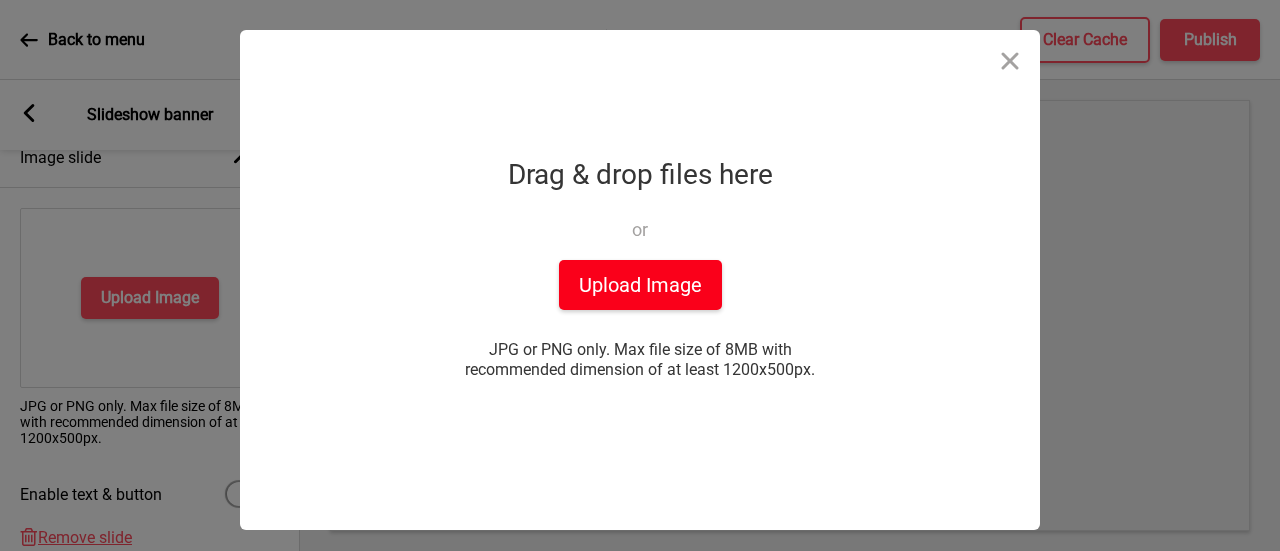 click on "Upload Image" at bounding box center (640, 285) 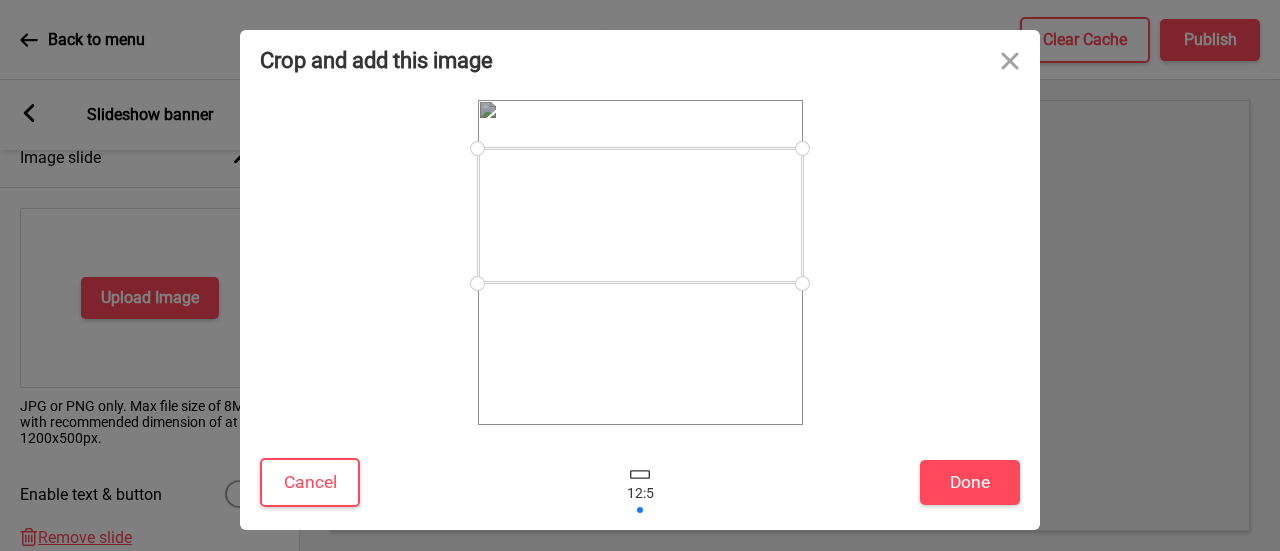 drag, startPoint x: 671, startPoint y: 289, endPoint x: 674, endPoint y: 242, distance: 47.095646 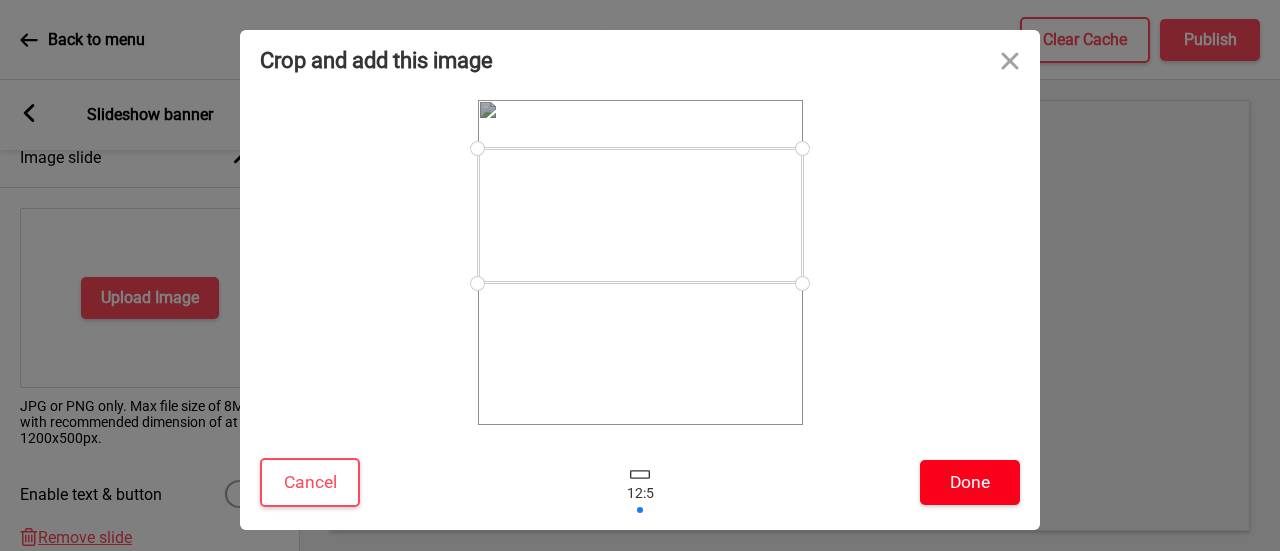 click on "Done" at bounding box center (970, 482) 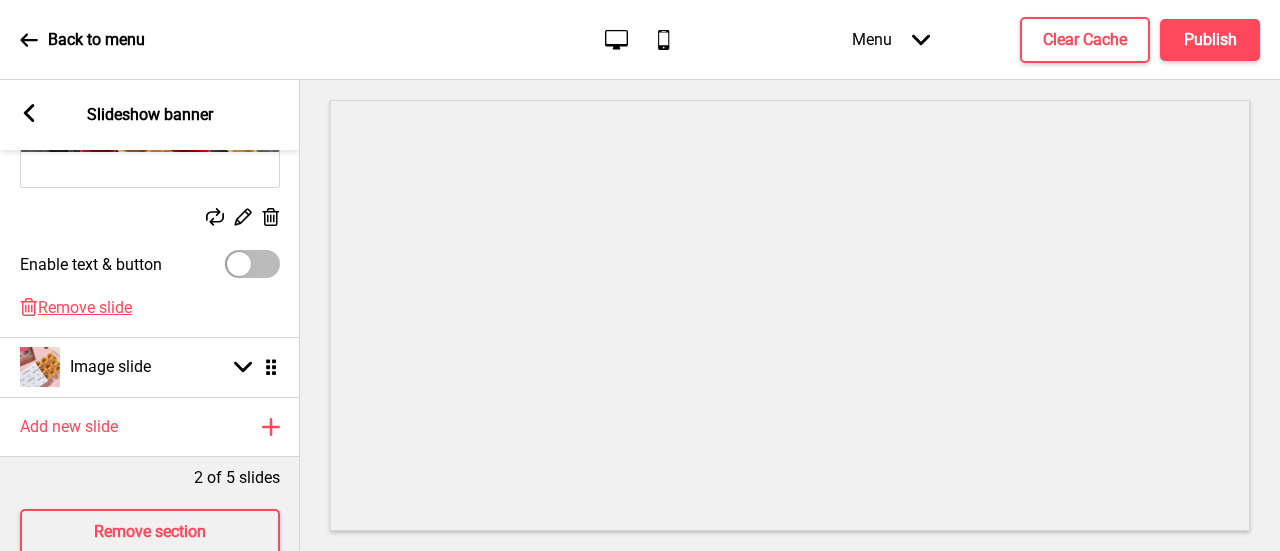 scroll, scrollTop: 560, scrollLeft: 0, axis: vertical 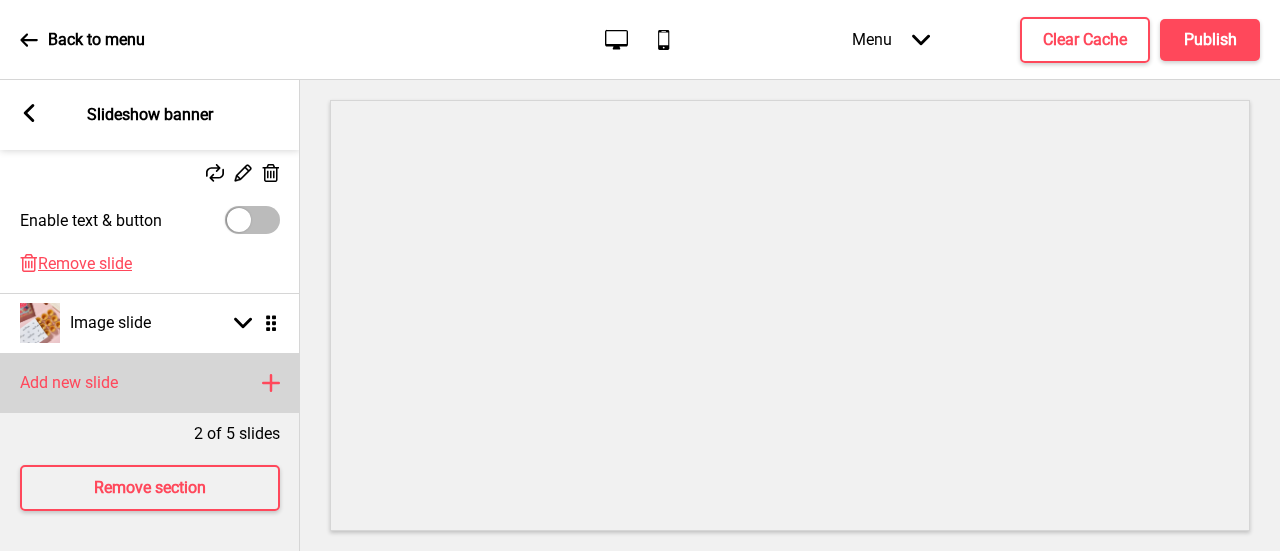 click on "Add new slide Plus" at bounding box center (150, 383) 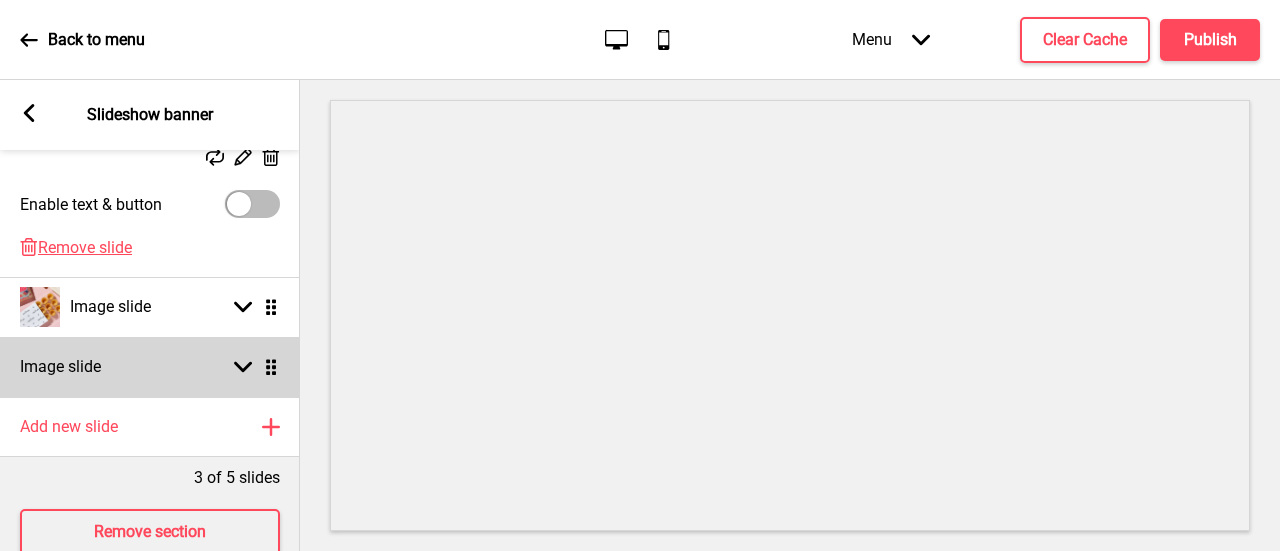 click on "Image slide Arrow down Drag" at bounding box center (150, 367) 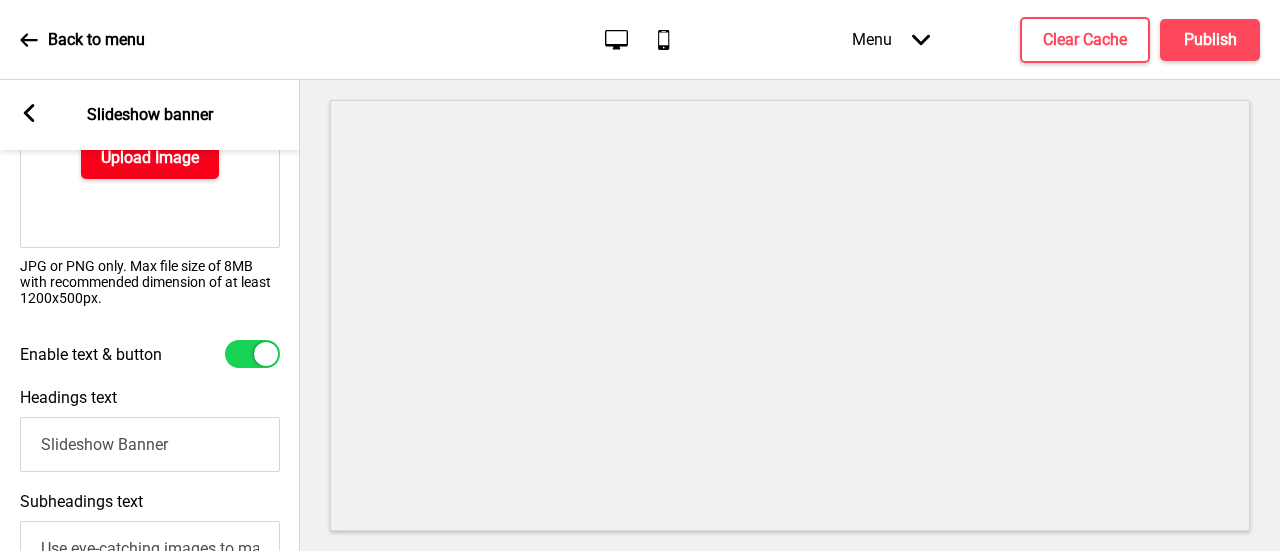 click on "Upload Image" at bounding box center [150, 158] 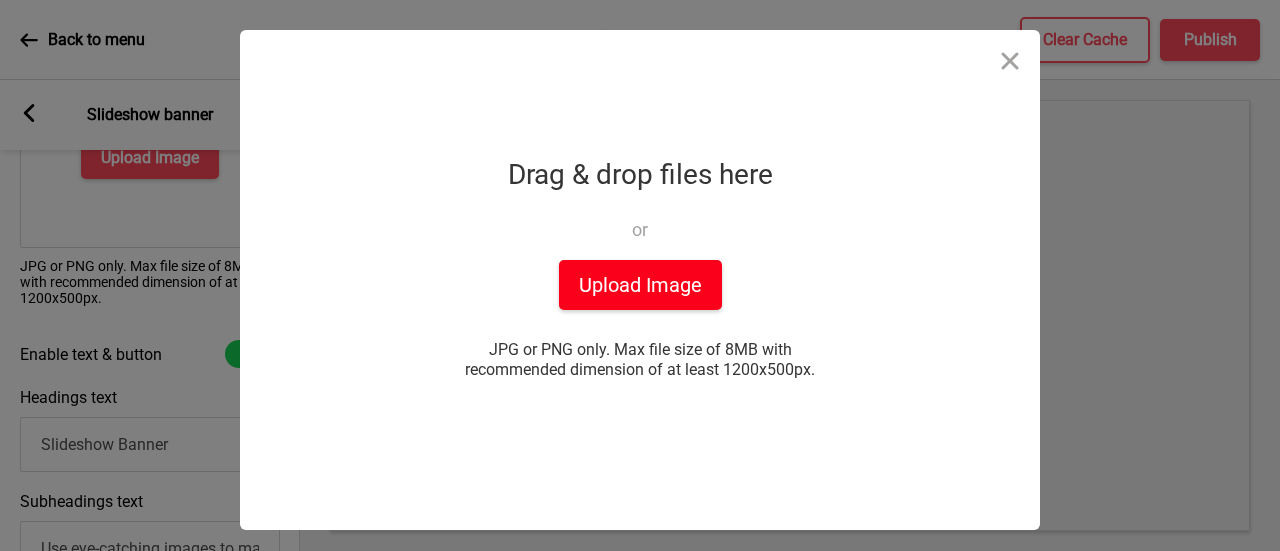 click on "Upload Image" at bounding box center (640, 285) 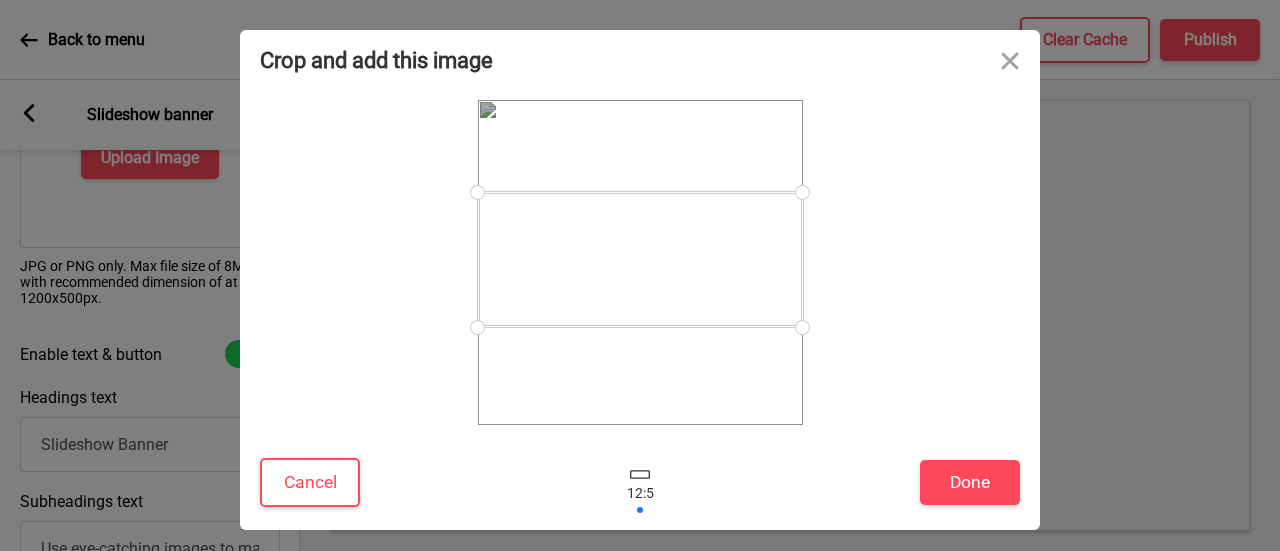 click at bounding box center [640, 259] 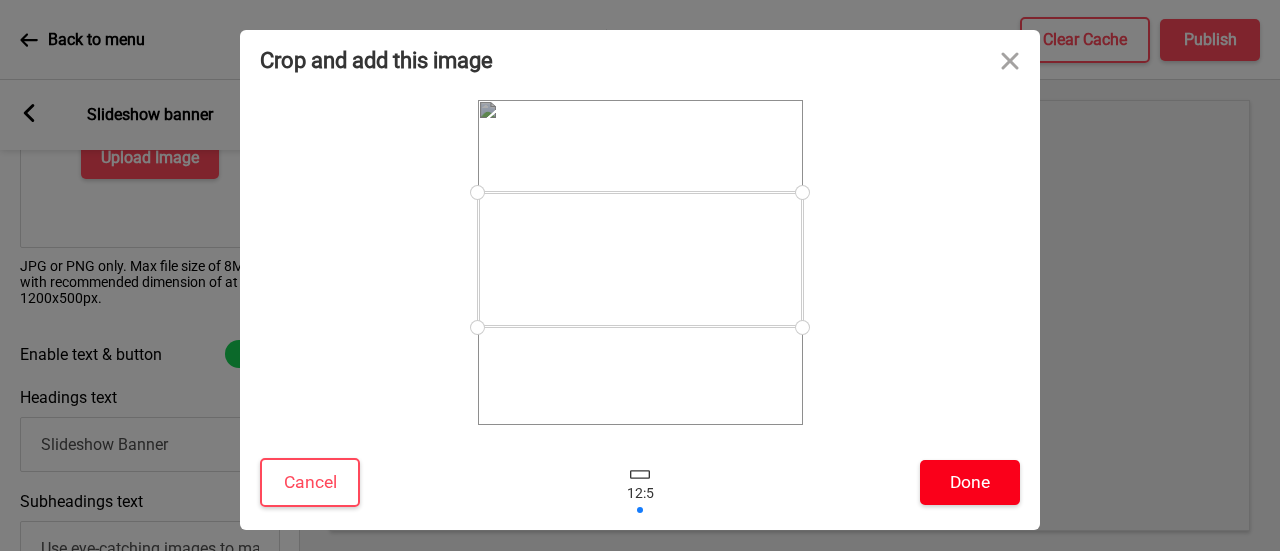 click on "Done" at bounding box center (970, 482) 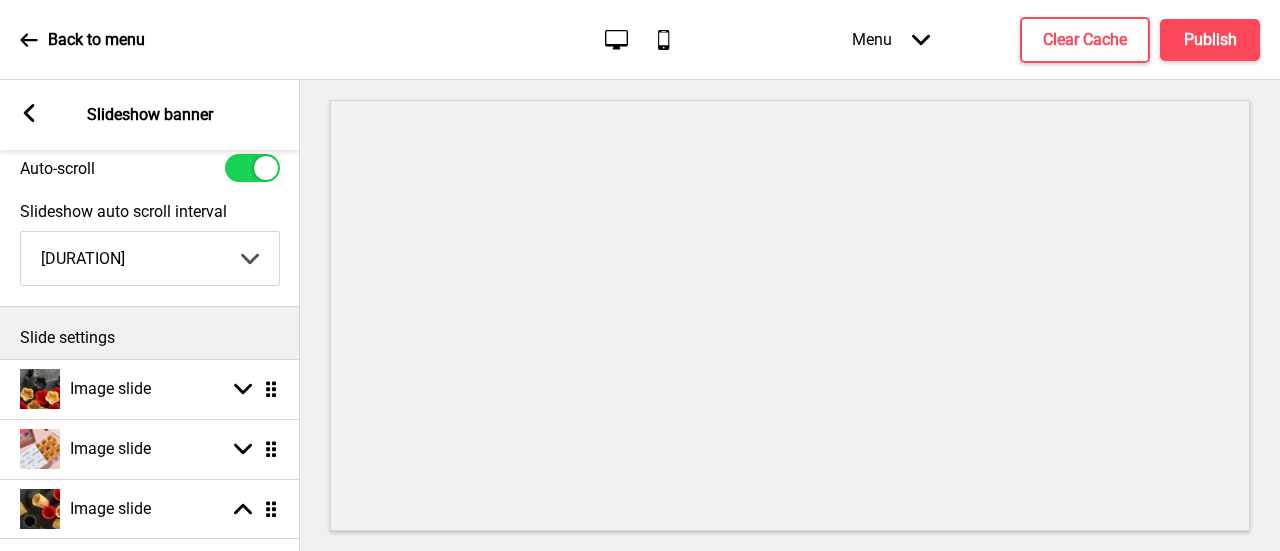 scroll, scrollTop: 100, scrollLeft: 0, axis: vertical 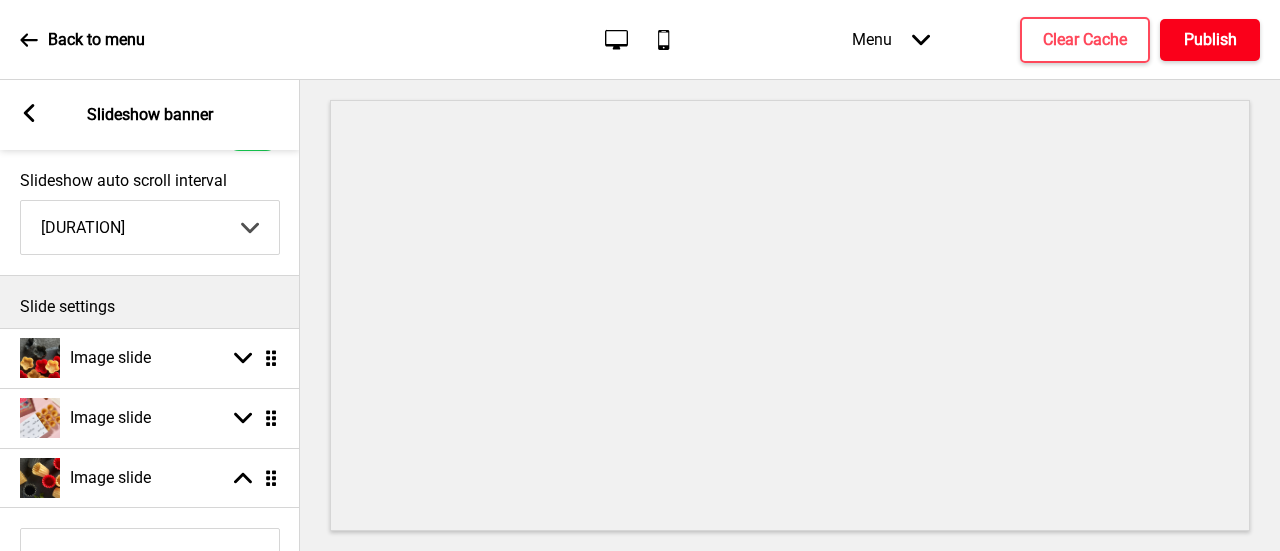 click on "Publish" at bounding box center (1210, 40) 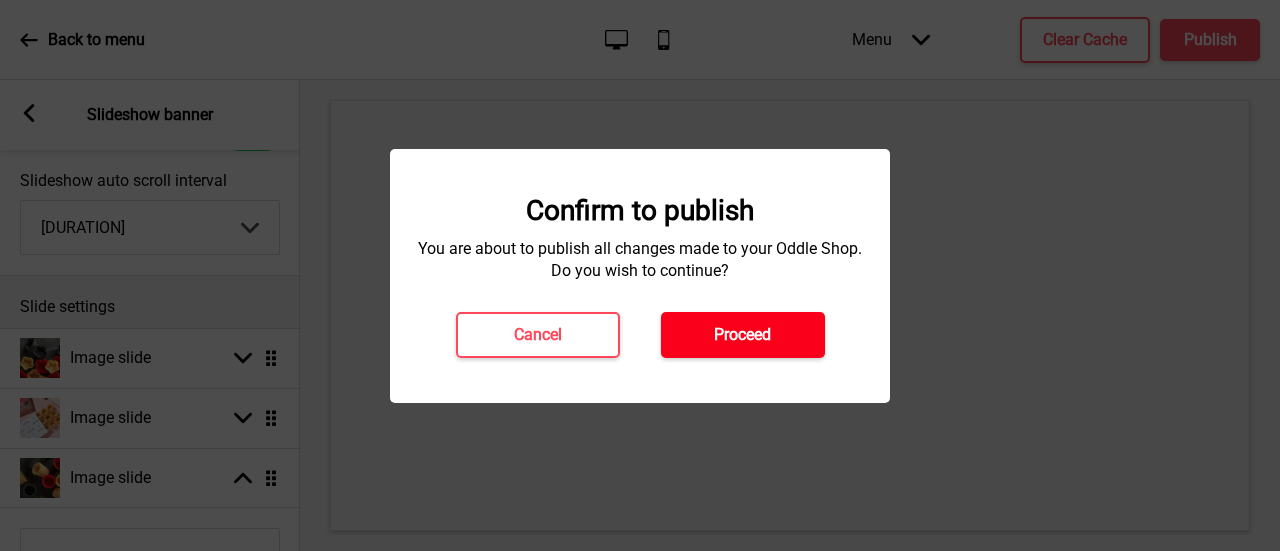 click on "Proceed" at bounding box center [743, 335] 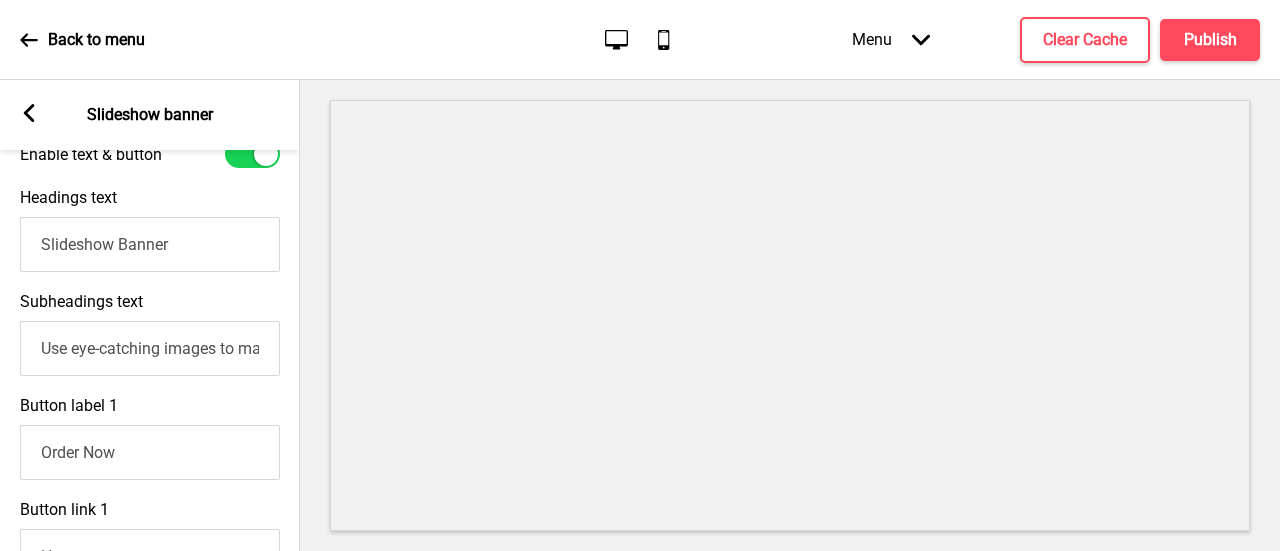 scroll, scrollTop: 700, scrollLeft: 0, axis: vertical 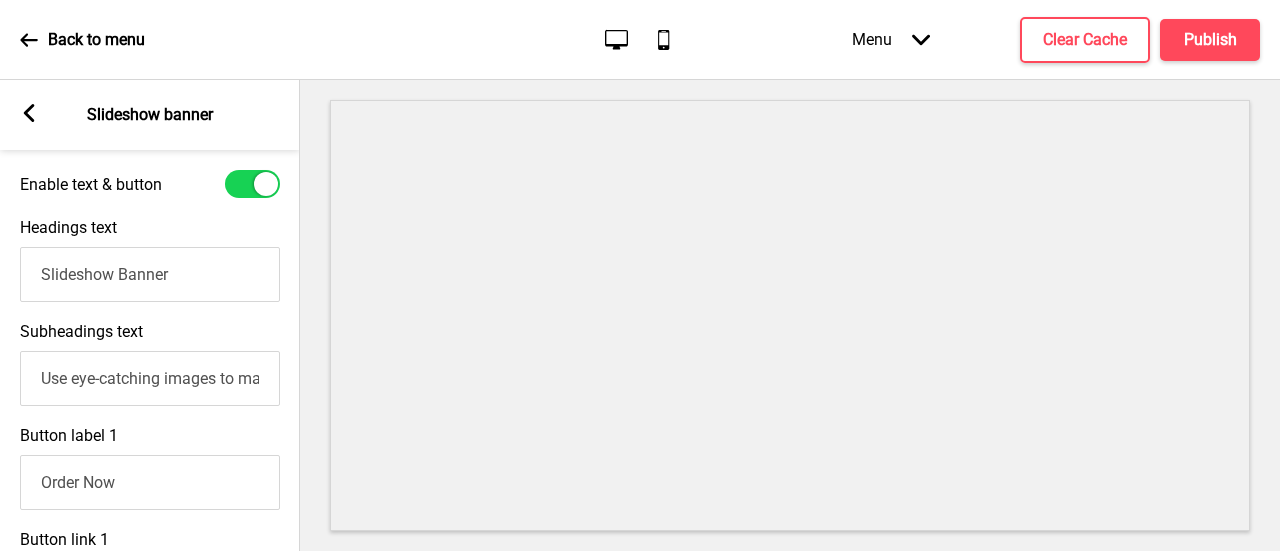 drag, startPoint x: 155, startPoint y: 286, endPoint x: 0, endPoint y: 280, distance: 155.11609 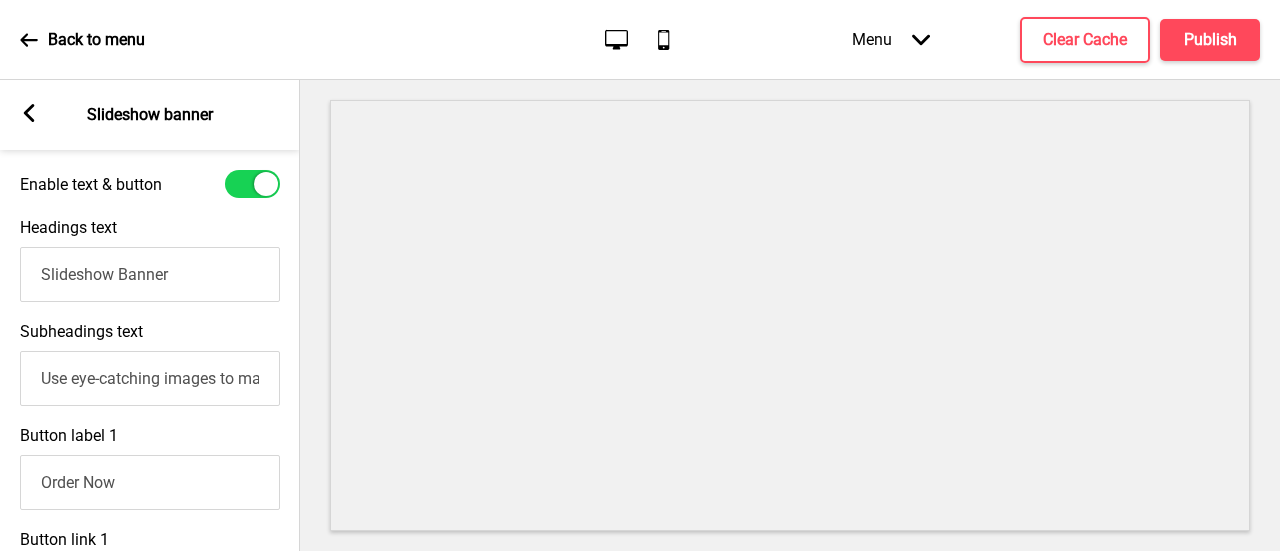type on "K" 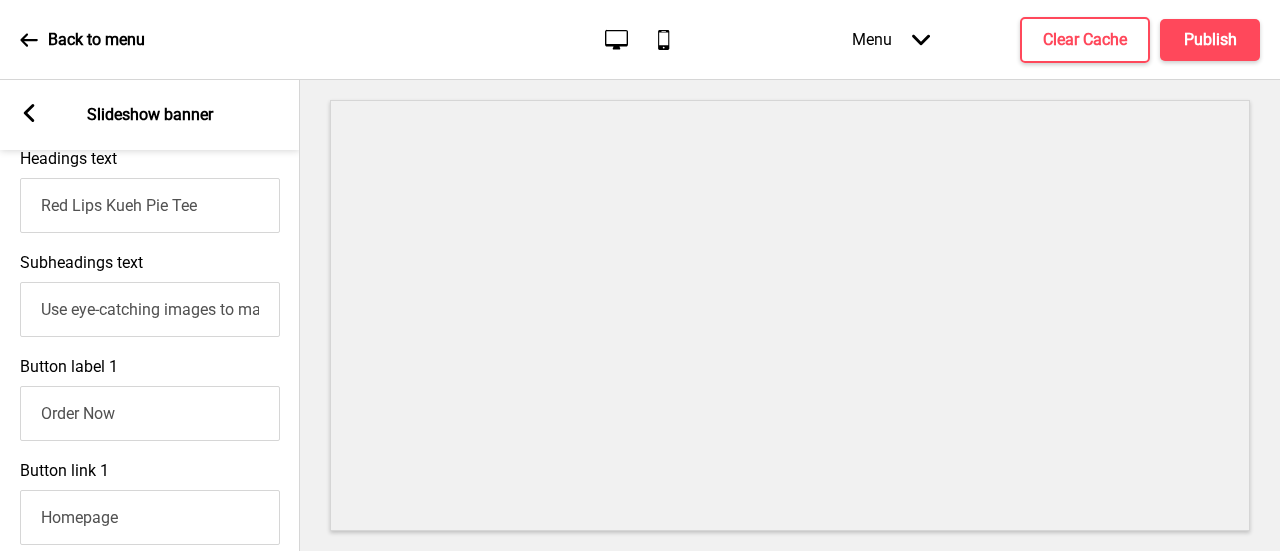 scroll, scrollTop: 800, scrollLeft: 0, axis: vertical 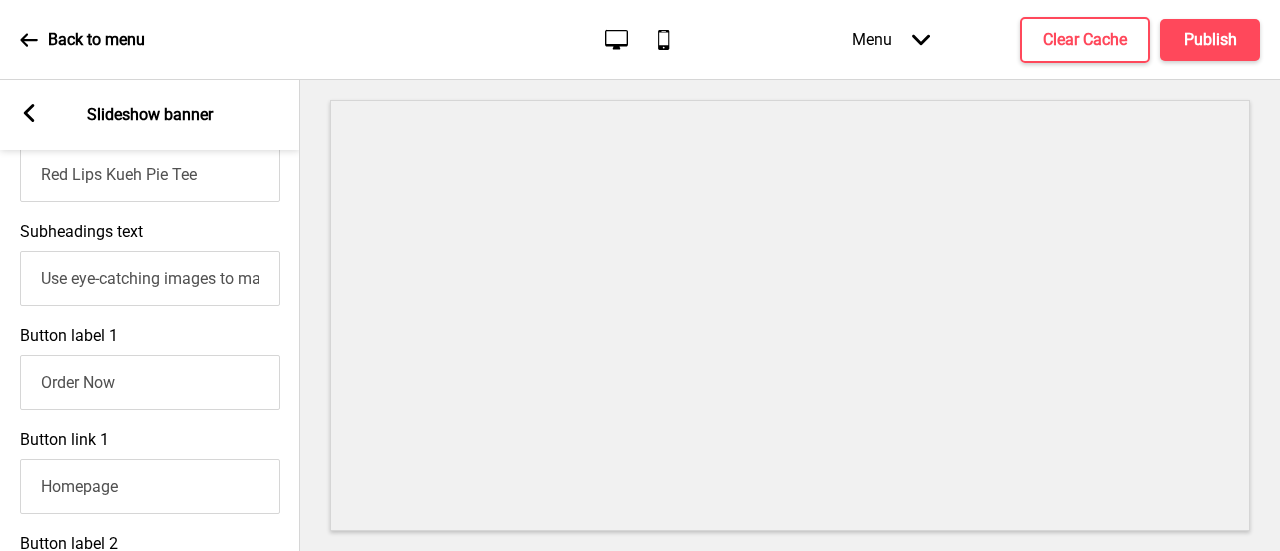 type on "Red Lips Kueh Pie Tee" 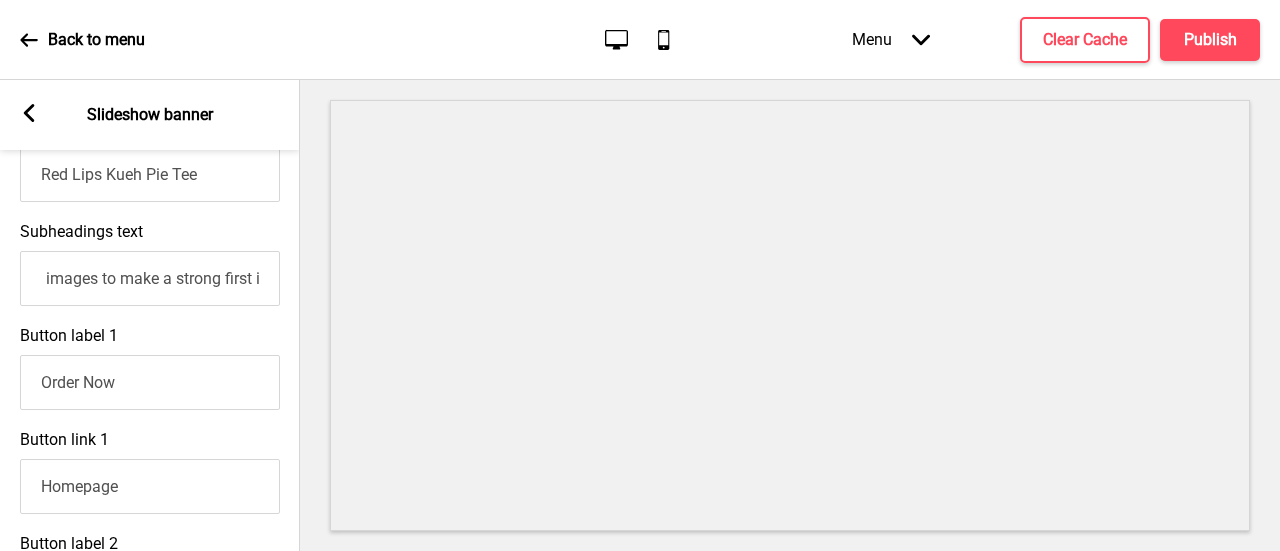 scroll, scrollTop: 0, scrollLeft: 294, axis: horizontal 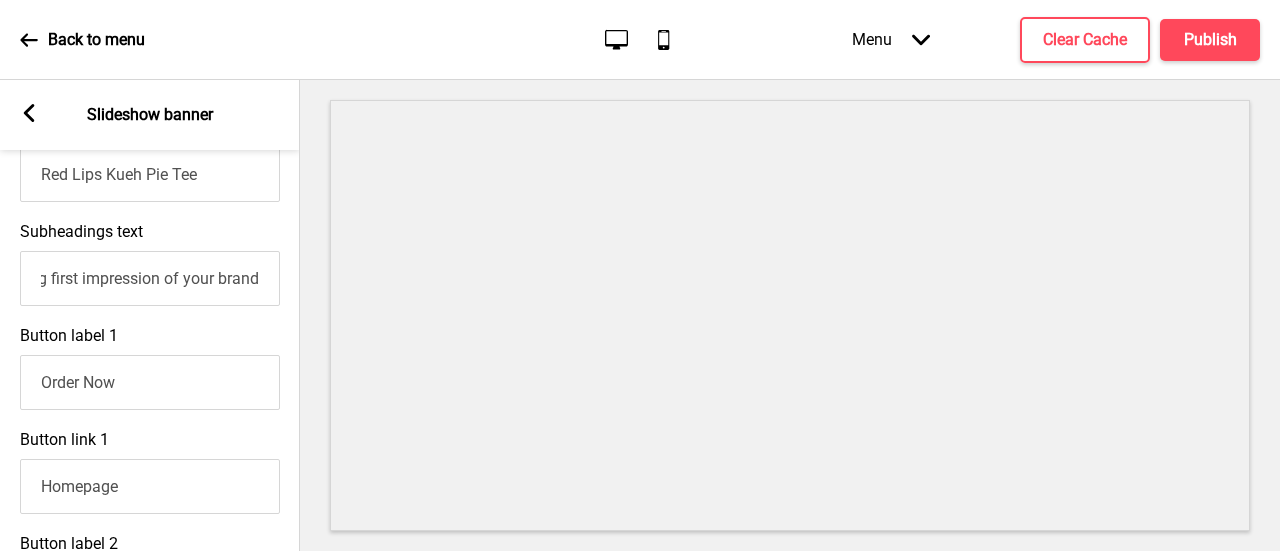 drag, startPoint x: 42, startPoint y: 281, endPoint x: 329, endPoint y: 288, distance: 287.08536 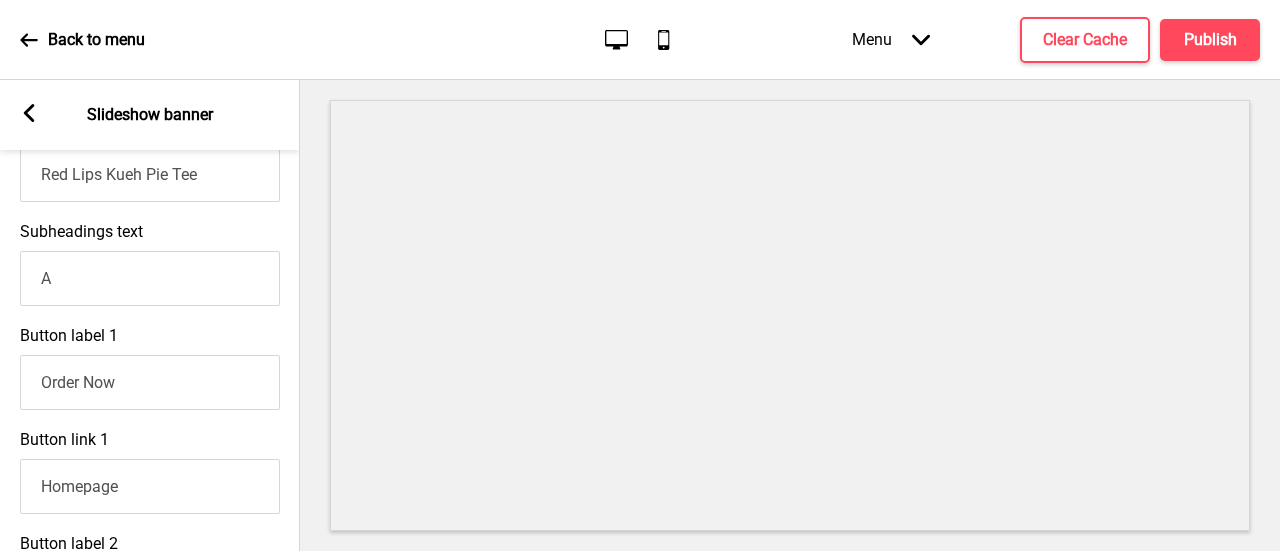 scroll, scrollTop: 0, scrollLeft: 0, axis: both 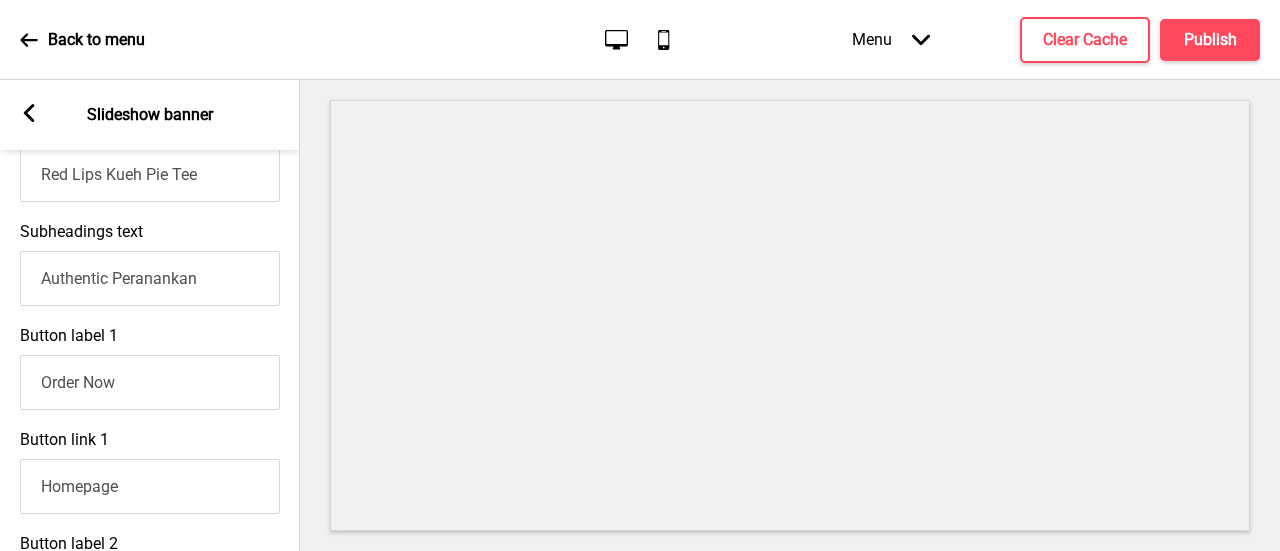 click on "Authentic Peranankan" at bounding box center (150, 278) 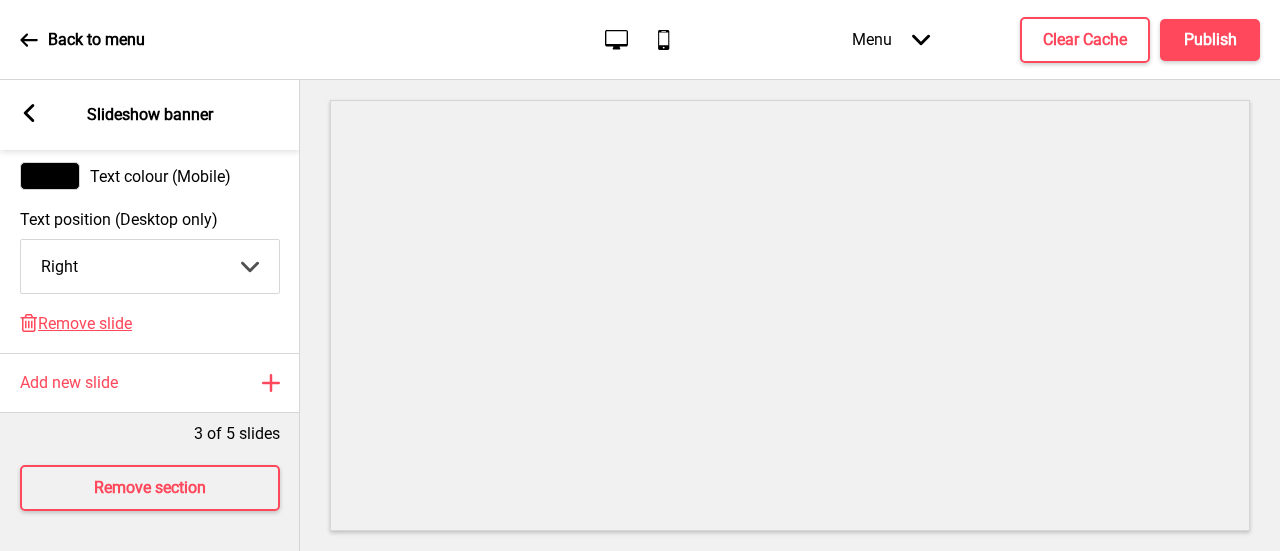 scroll, scrollTop: 1554, scrollLeft: 0, axis: vertical 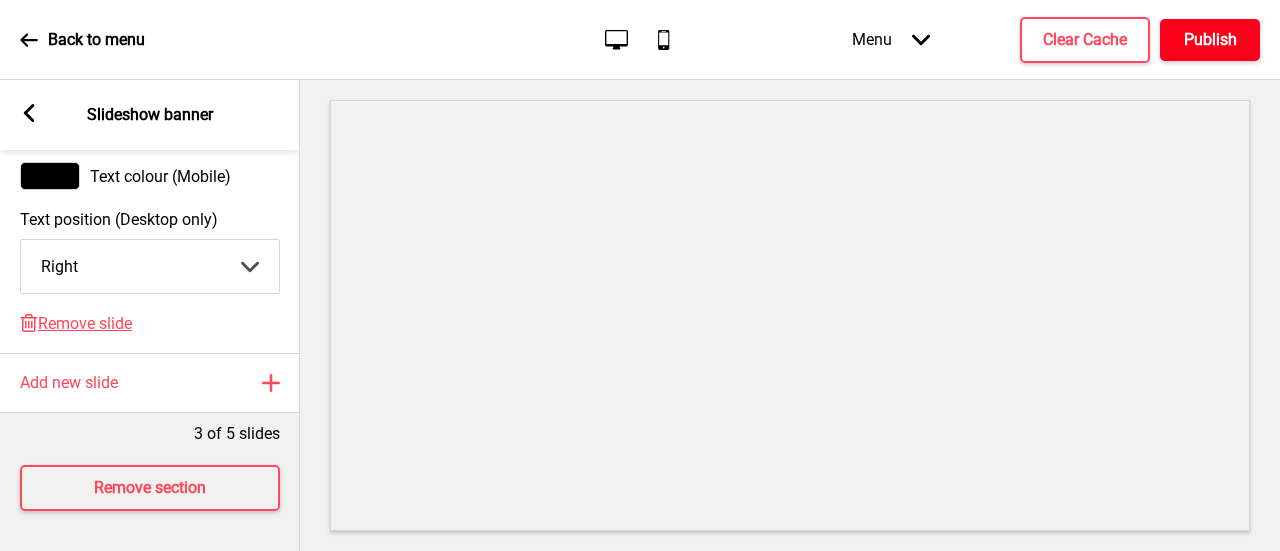 type on "Authentic Peranakan Delicacy" 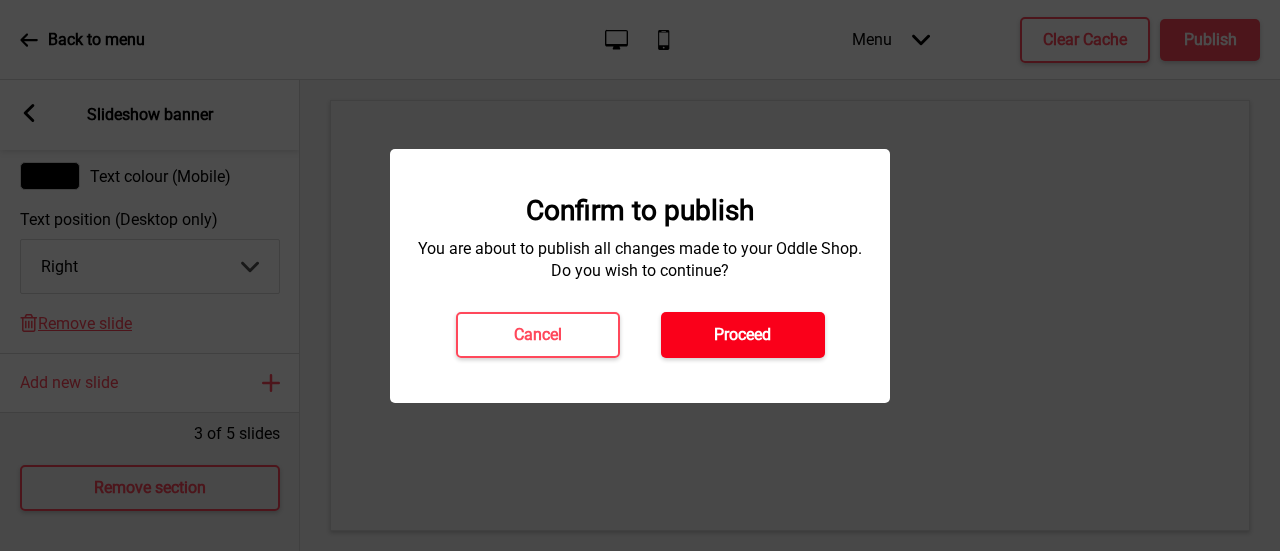 click on "Proceed" at bounding box center [742, 335] 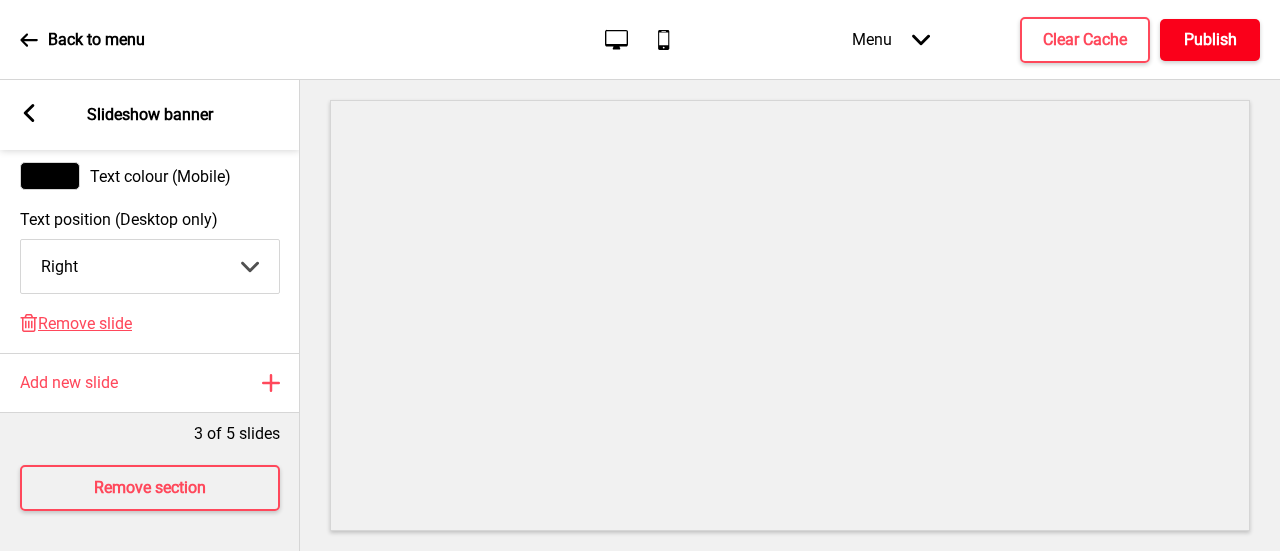 click on "Publish" at bounding box center (1210, 40) 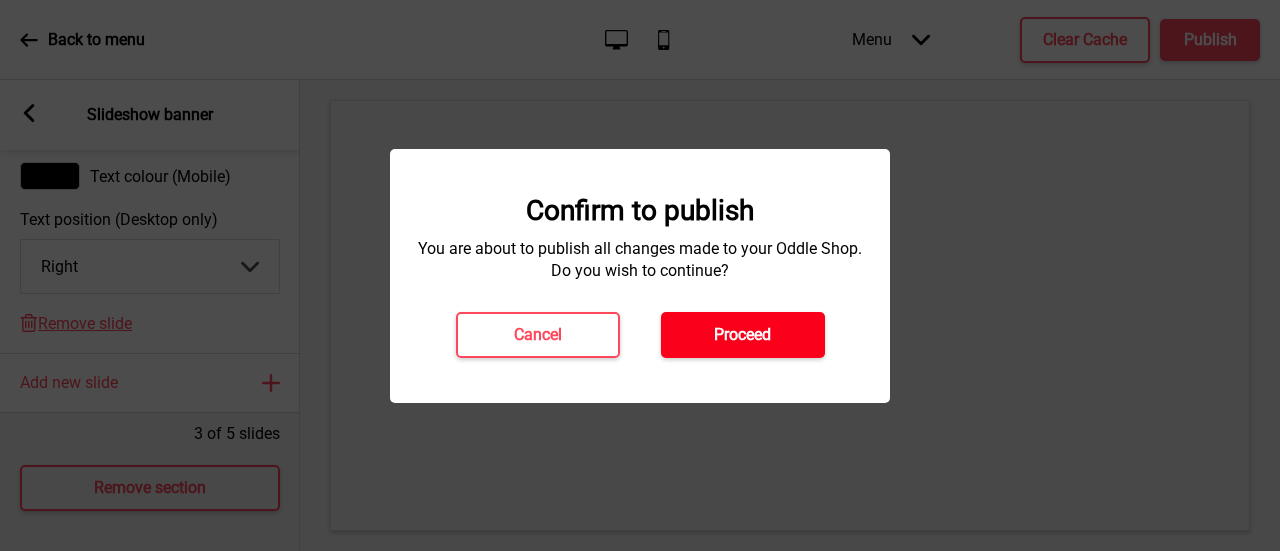 click on "Proceed" at bounding box center (743, 335) 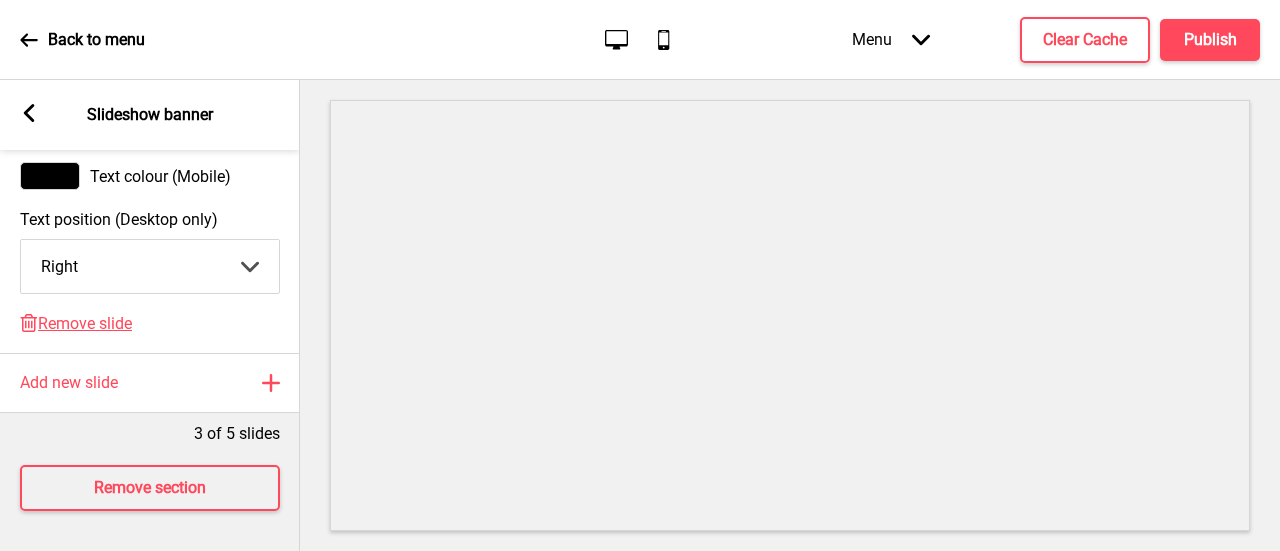 click on "Mobile" 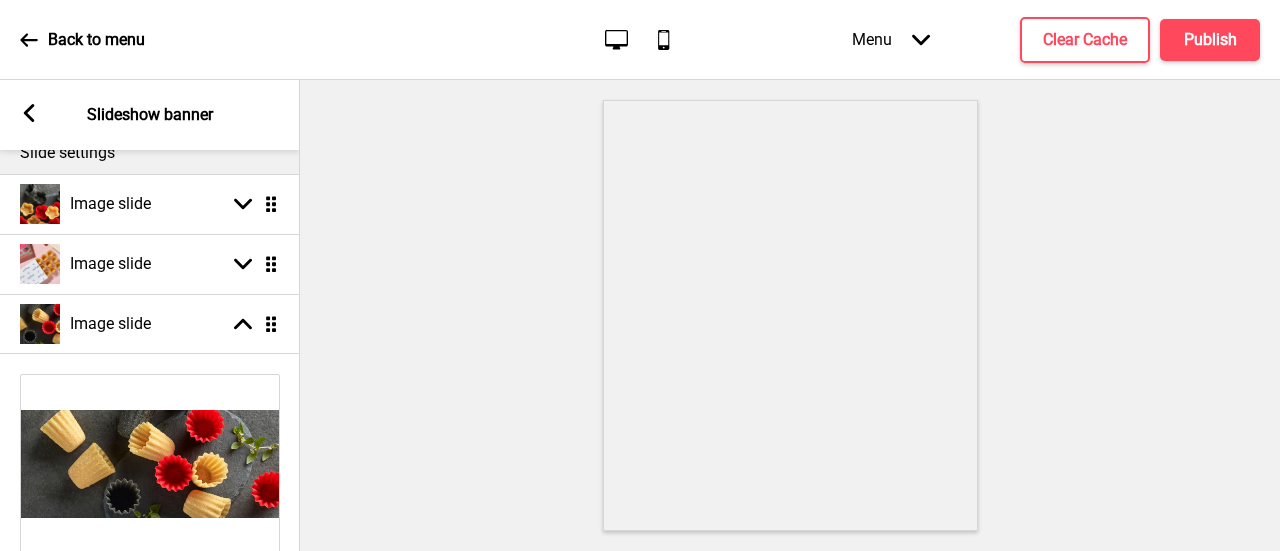 scroll, scrollTop: 0, scrollLeft: 0, axis: both 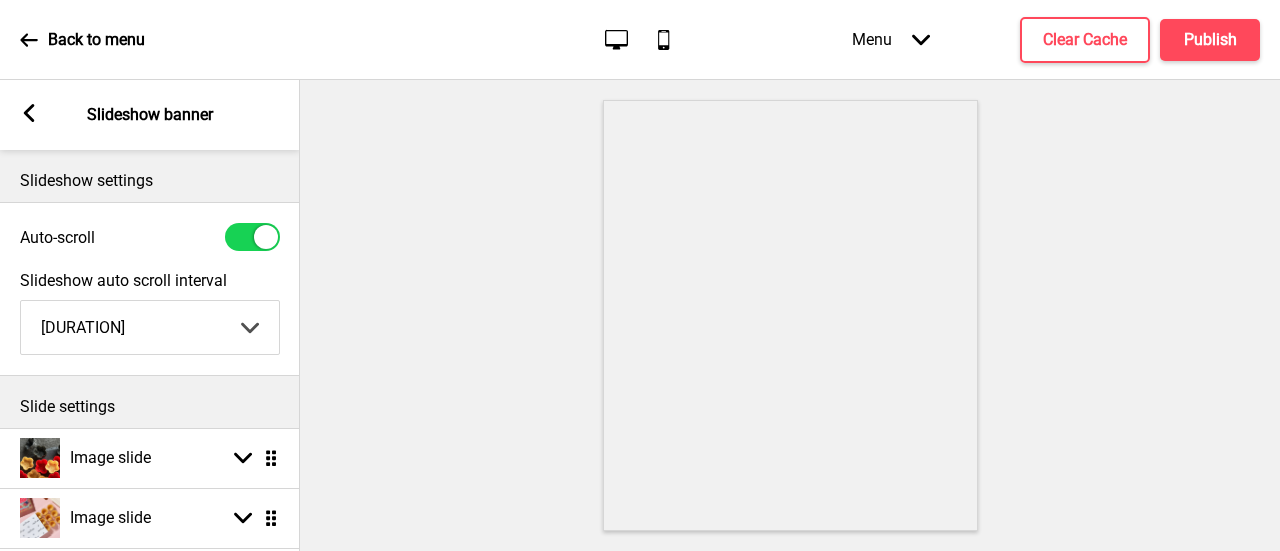 click 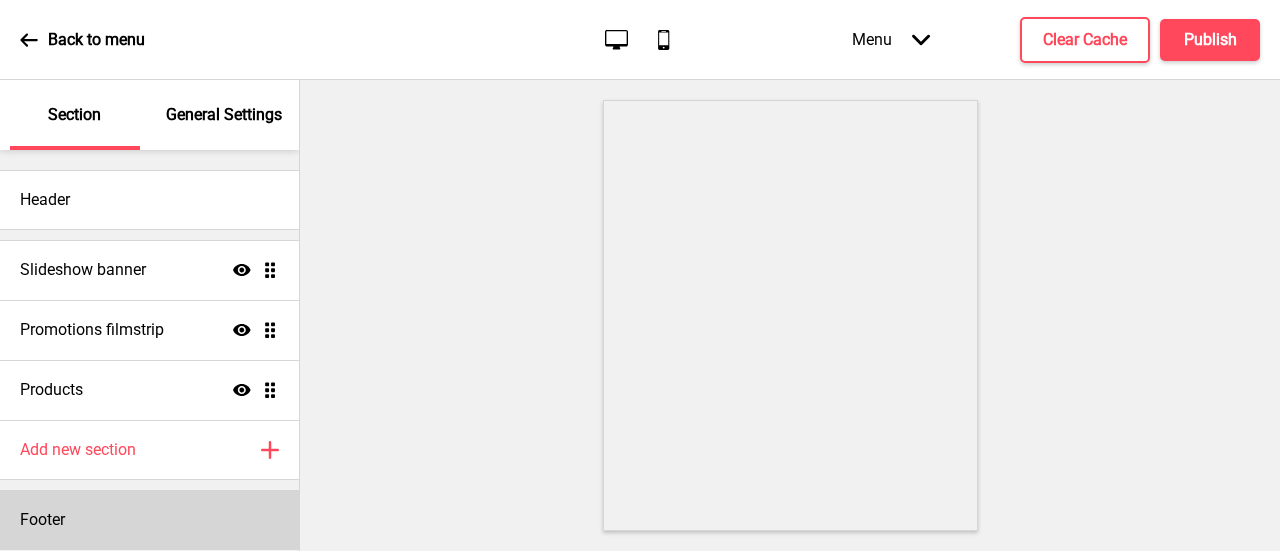 click on "Footer" at bounding box center (149, 520) 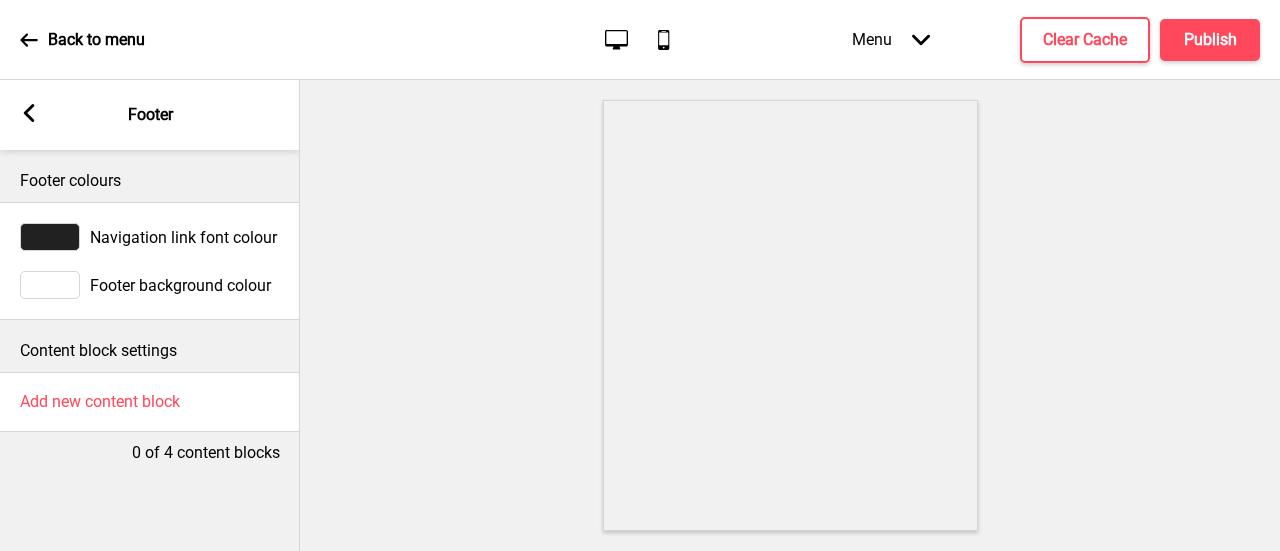 click on "Arrow left Footer" at bounding box center (150, 115) 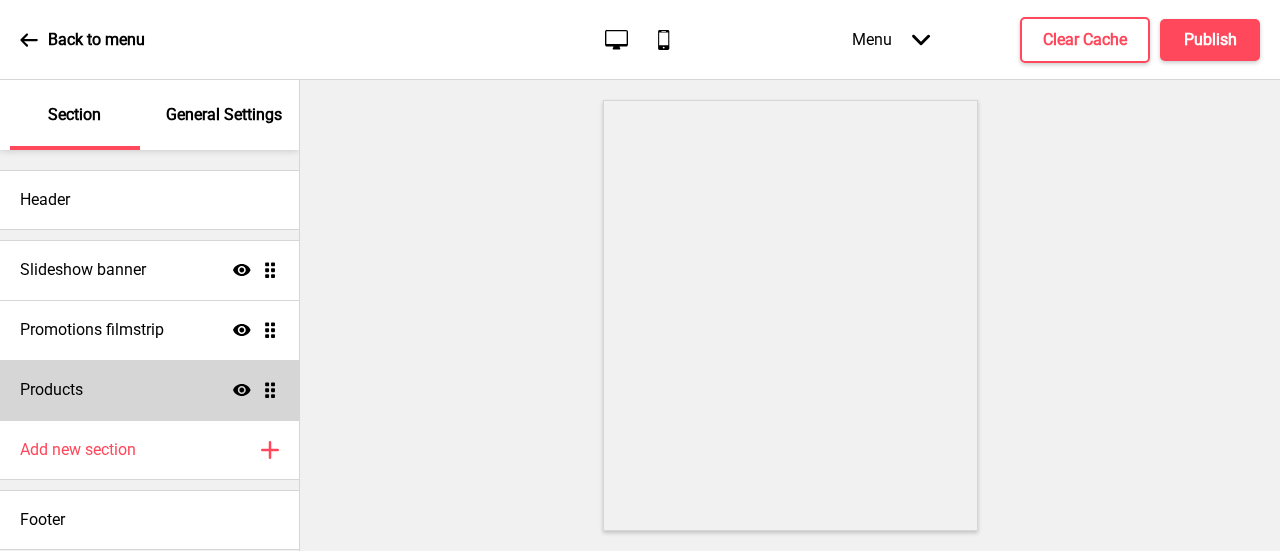 click on "Products Show Drag" at bounding box center (149, 390) 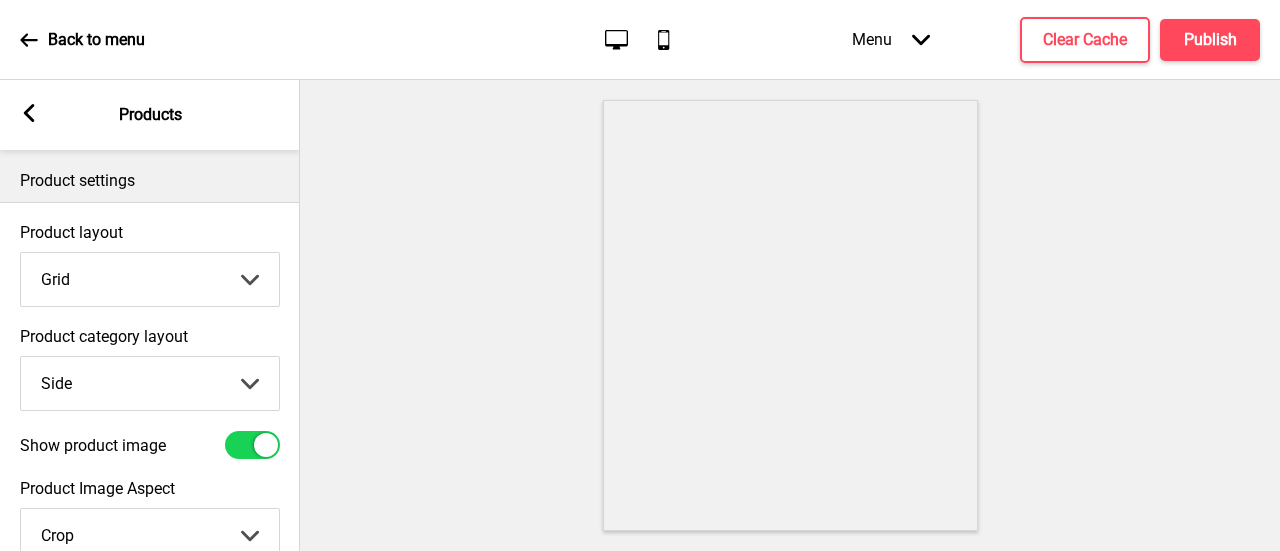 click 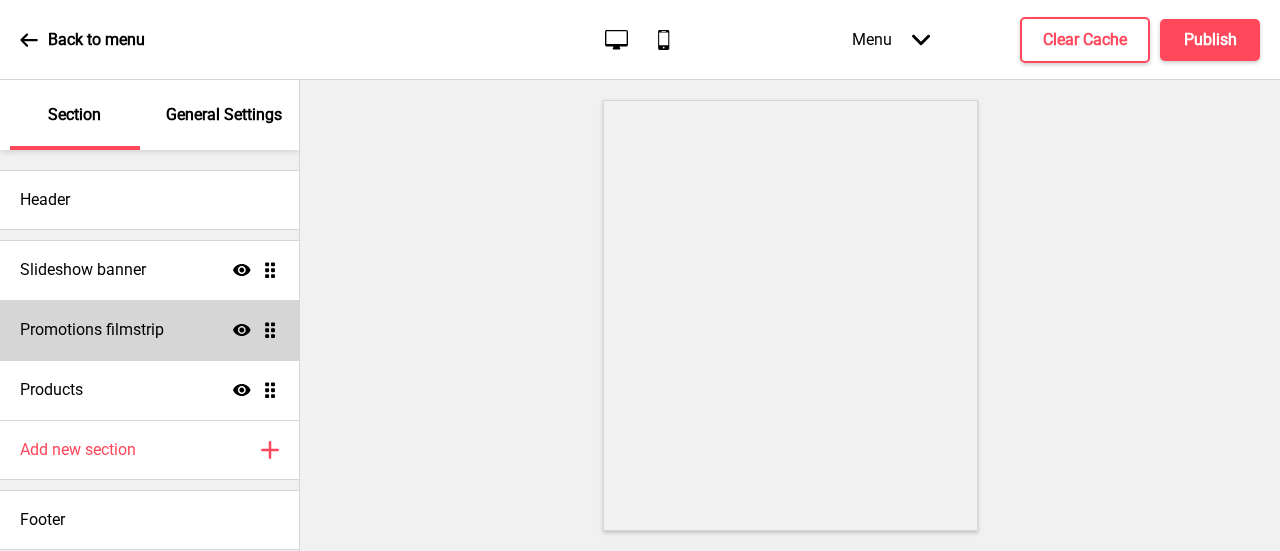 click on "Promotions filmstrip" at bounding box center [92, 330] 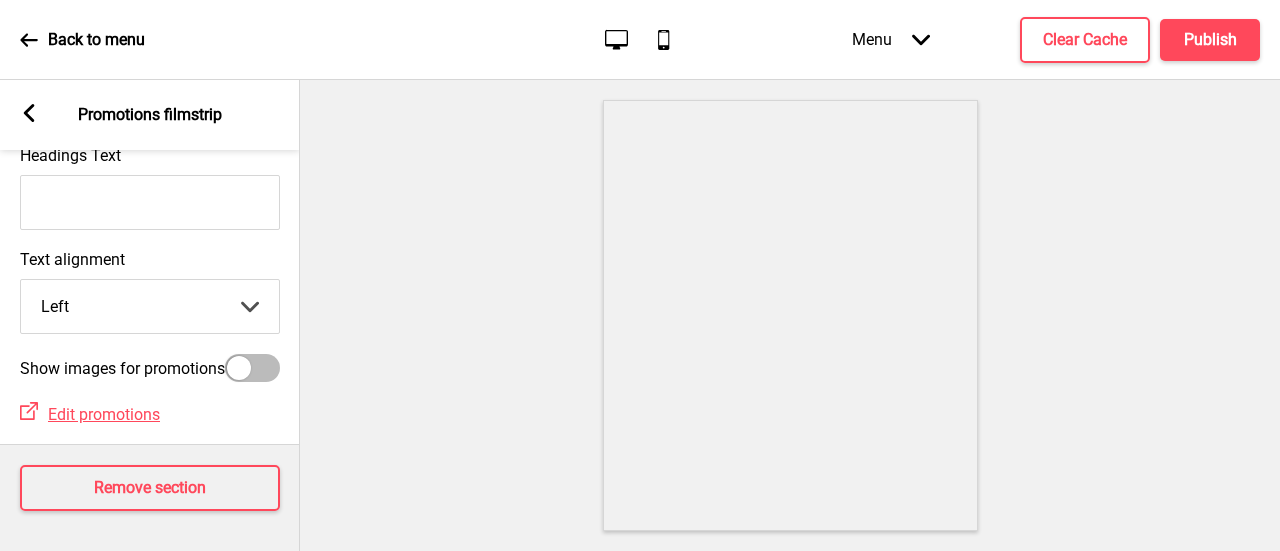 scroll, scrollTop: 0, scrollLeft: 0, axis: both 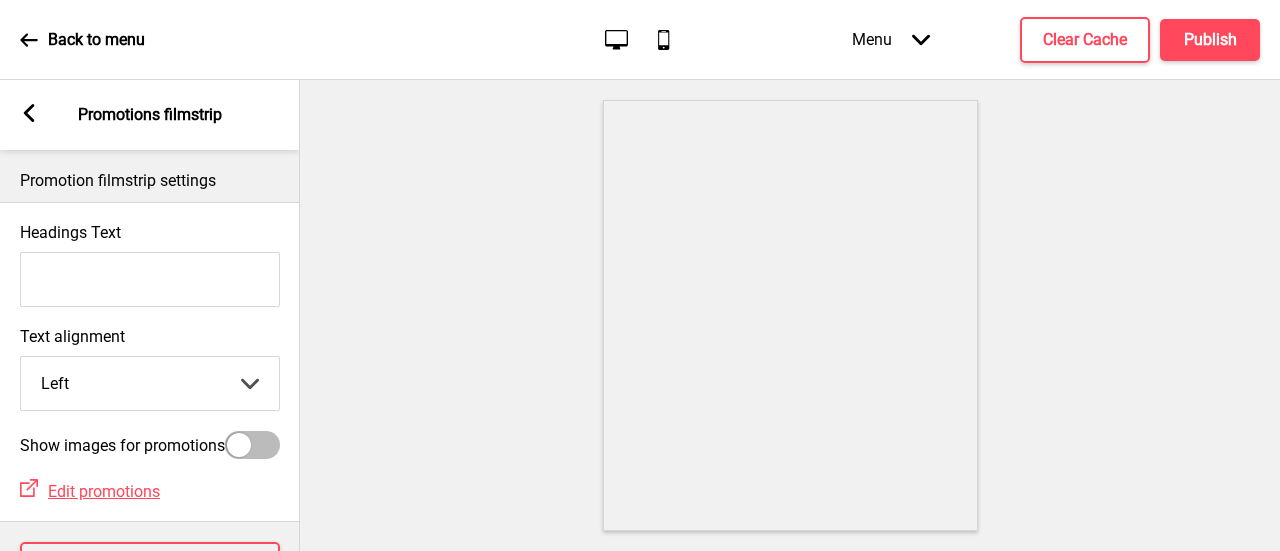 click on "Headings Text" at bounding box center (150, 279) 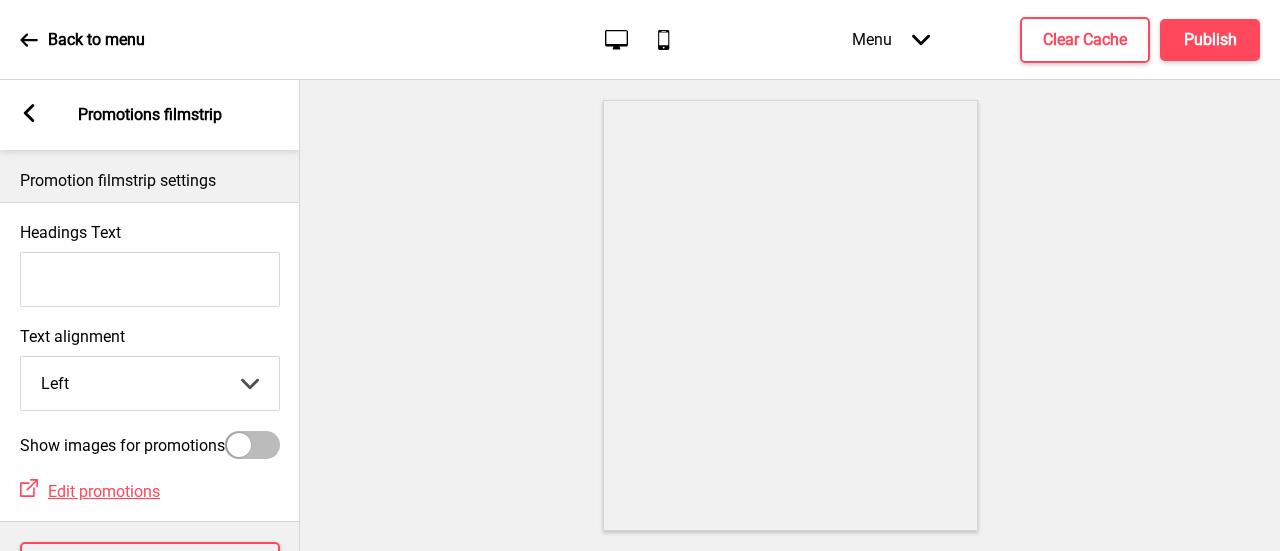 type on "Red Lips Kueh Pie Tee" 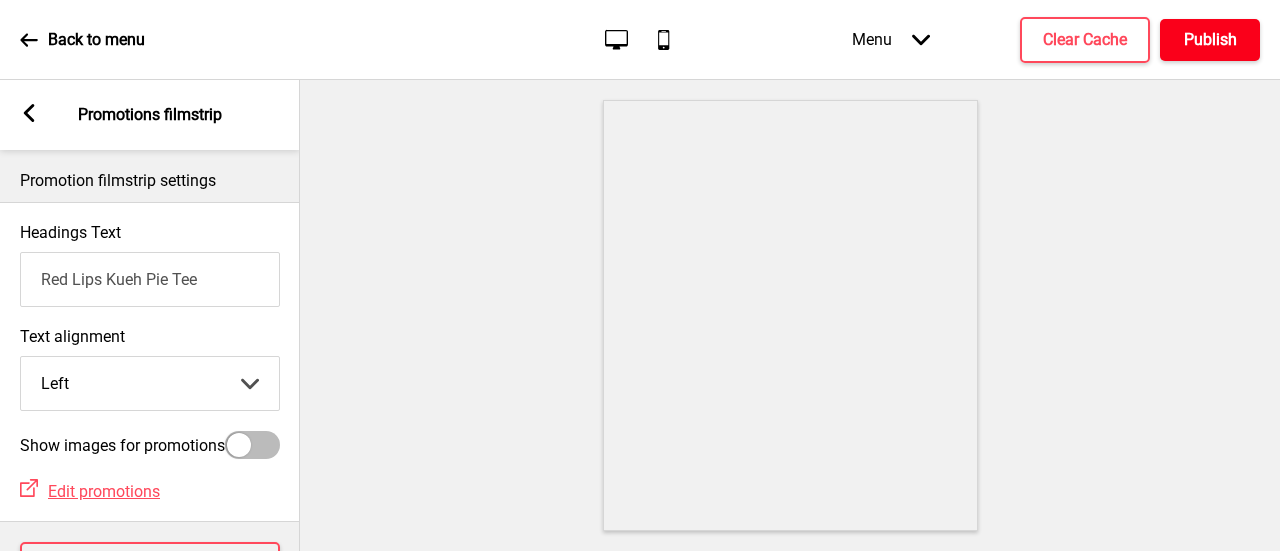click on "Publish" at bounding box center (1210, 40) 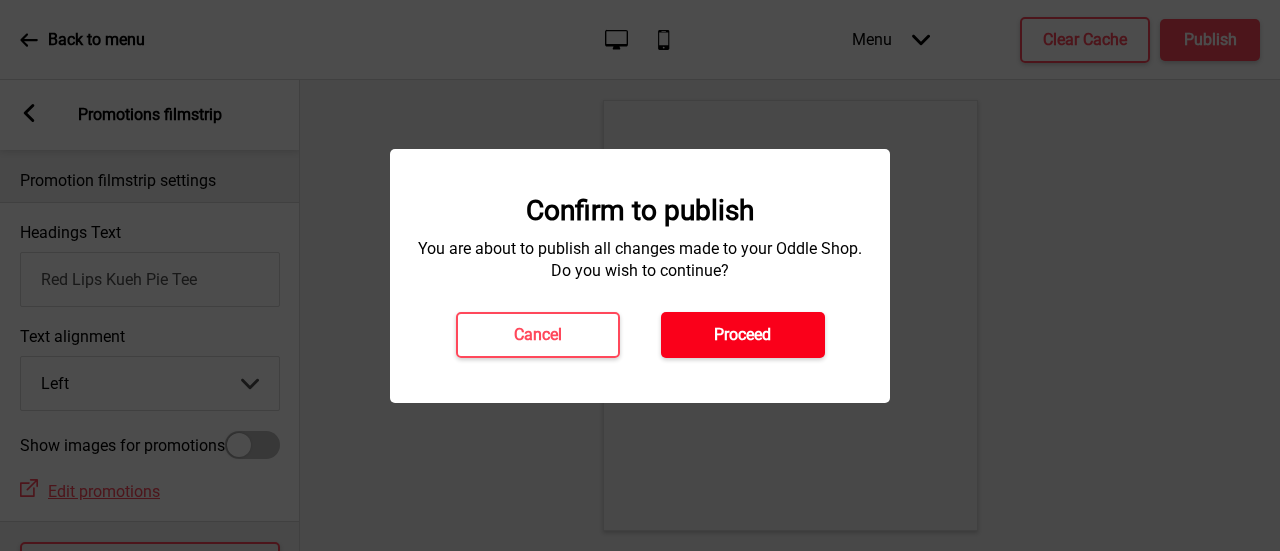 click on "Proceed" at bounding box center (742, 335) 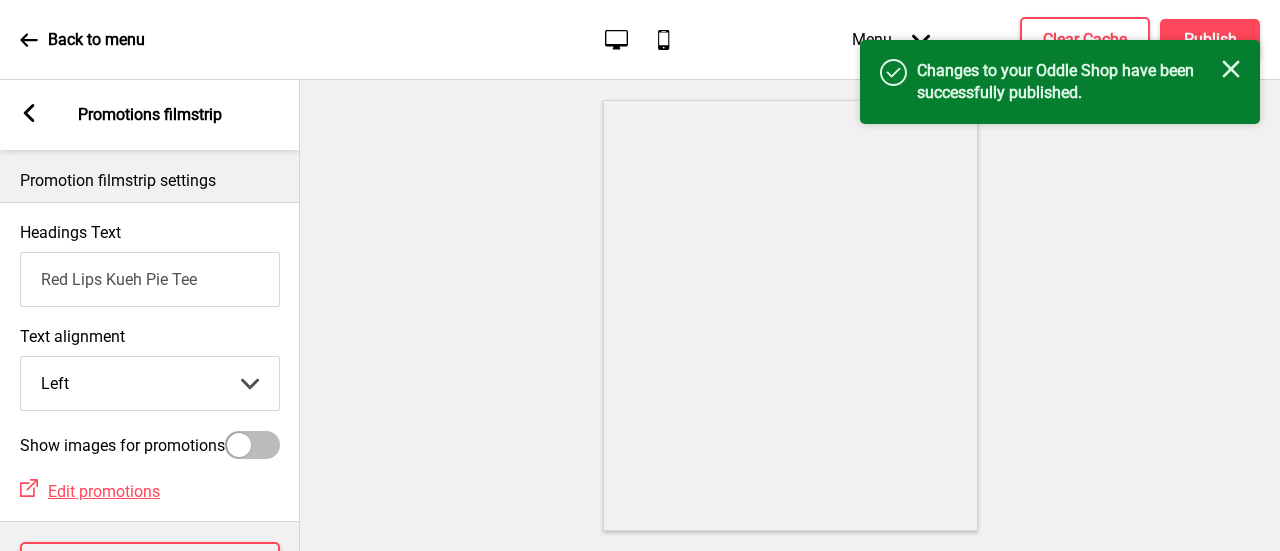click on "Close" 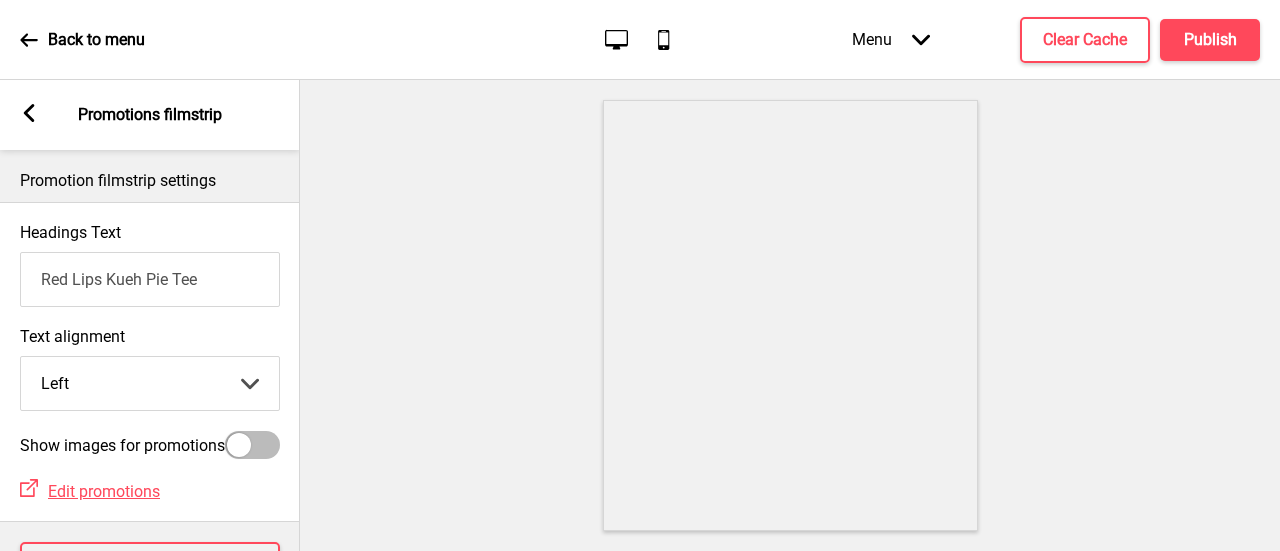 click on "Arrow down" 